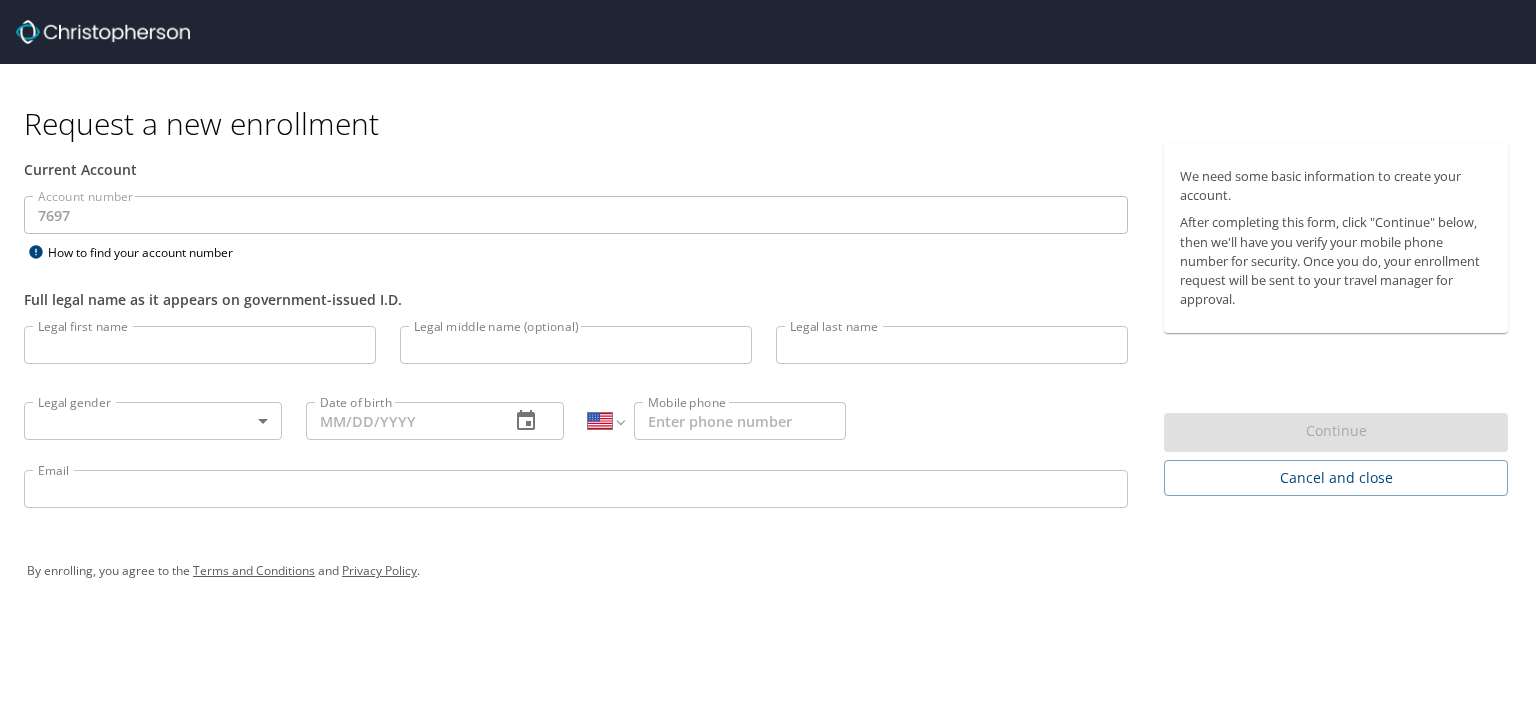 select on "US" 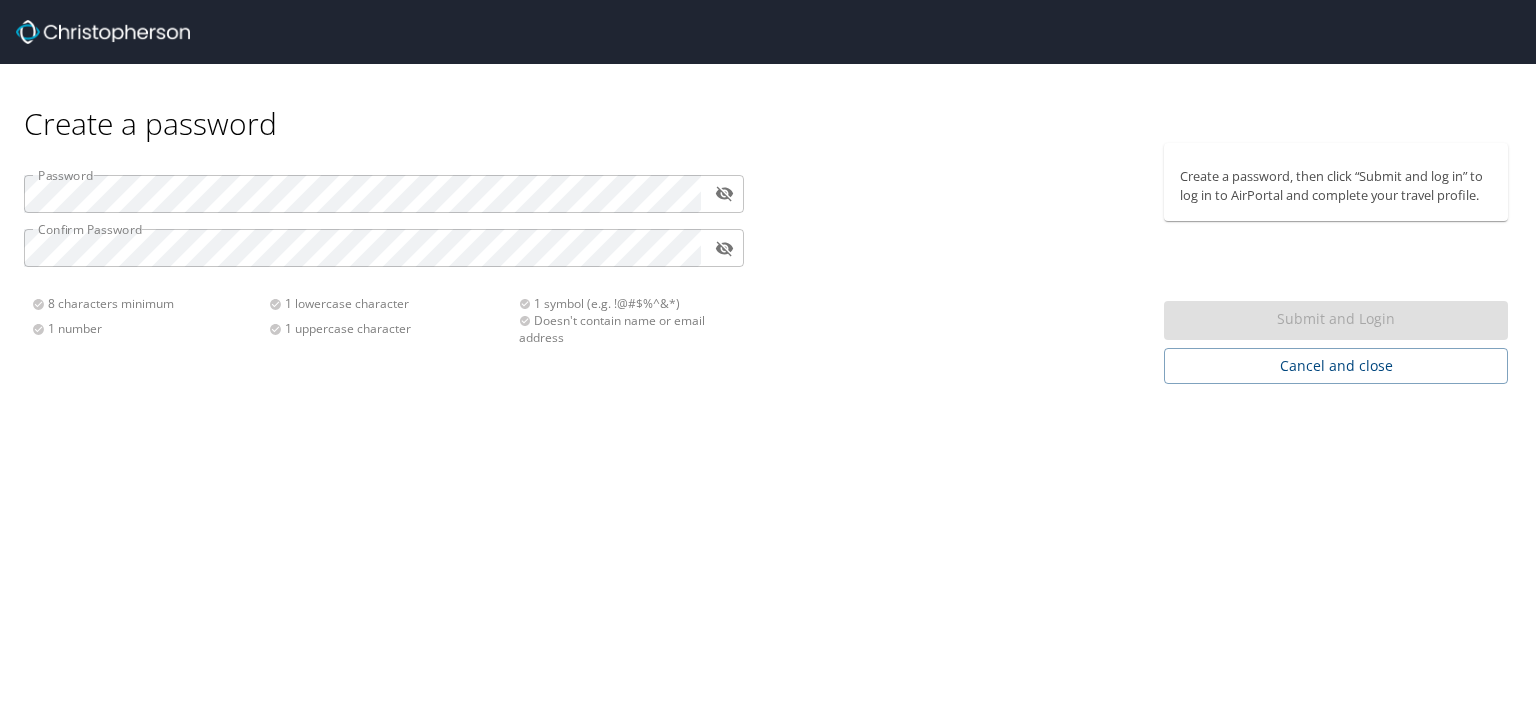 scroll, scrollTop: 0, scrollLeft: 0, axis: both 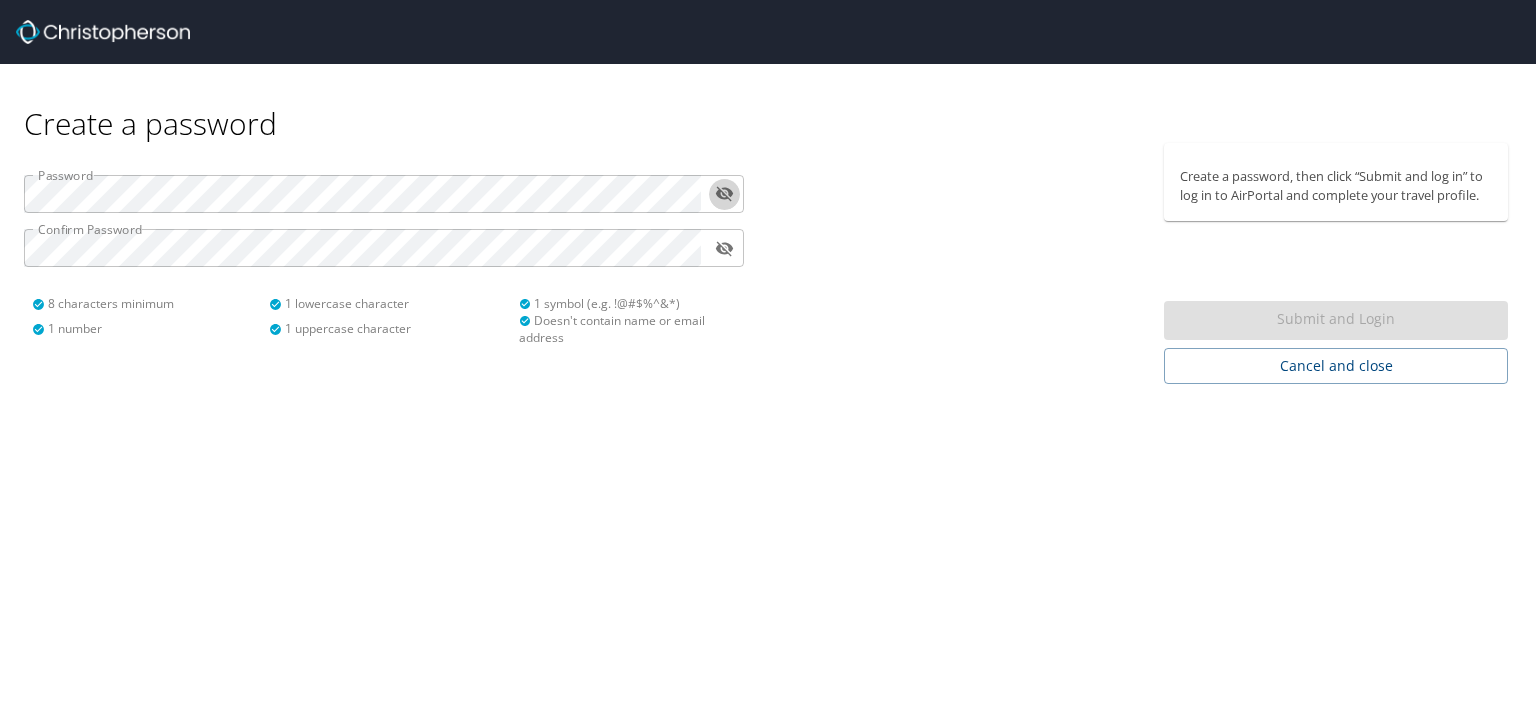 type 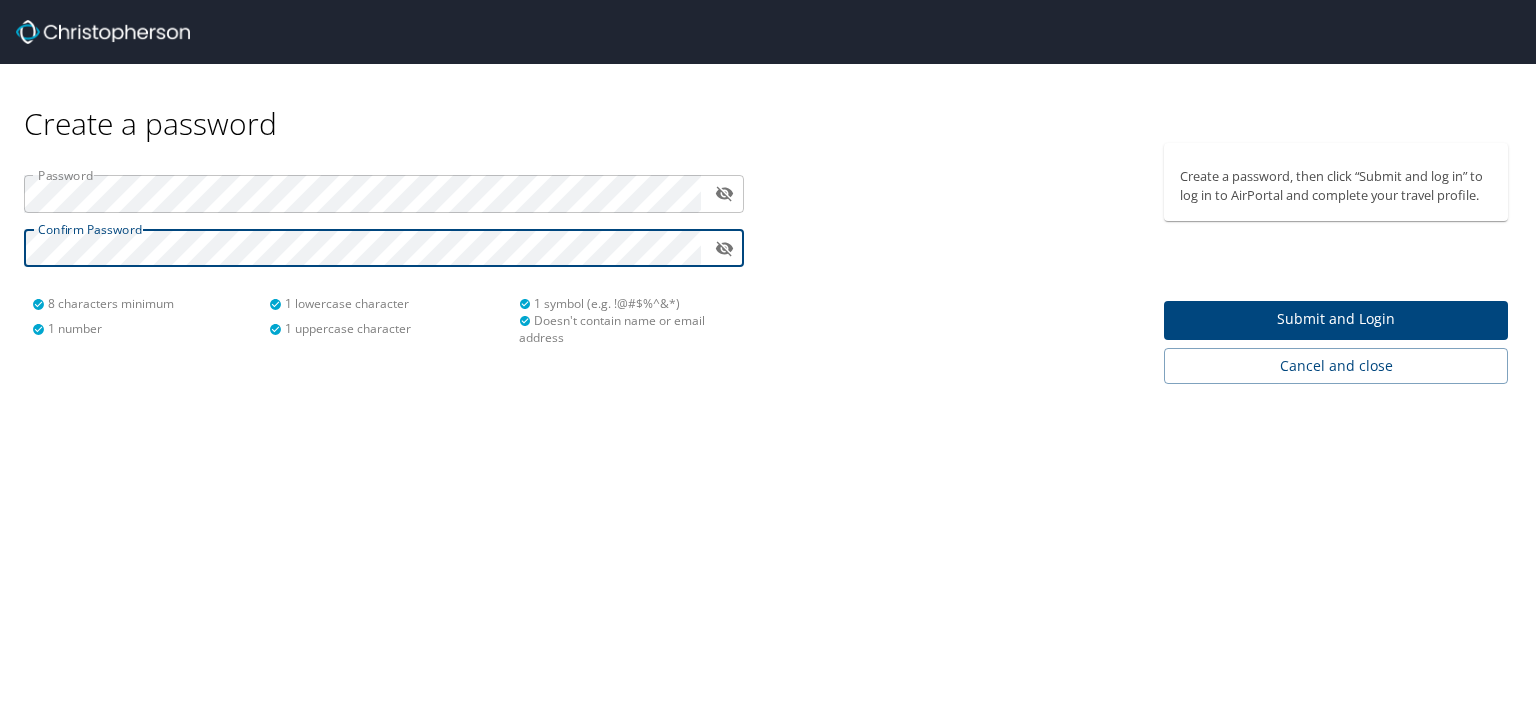 click on "Submit and Login" at bounding box center (1336, 319) 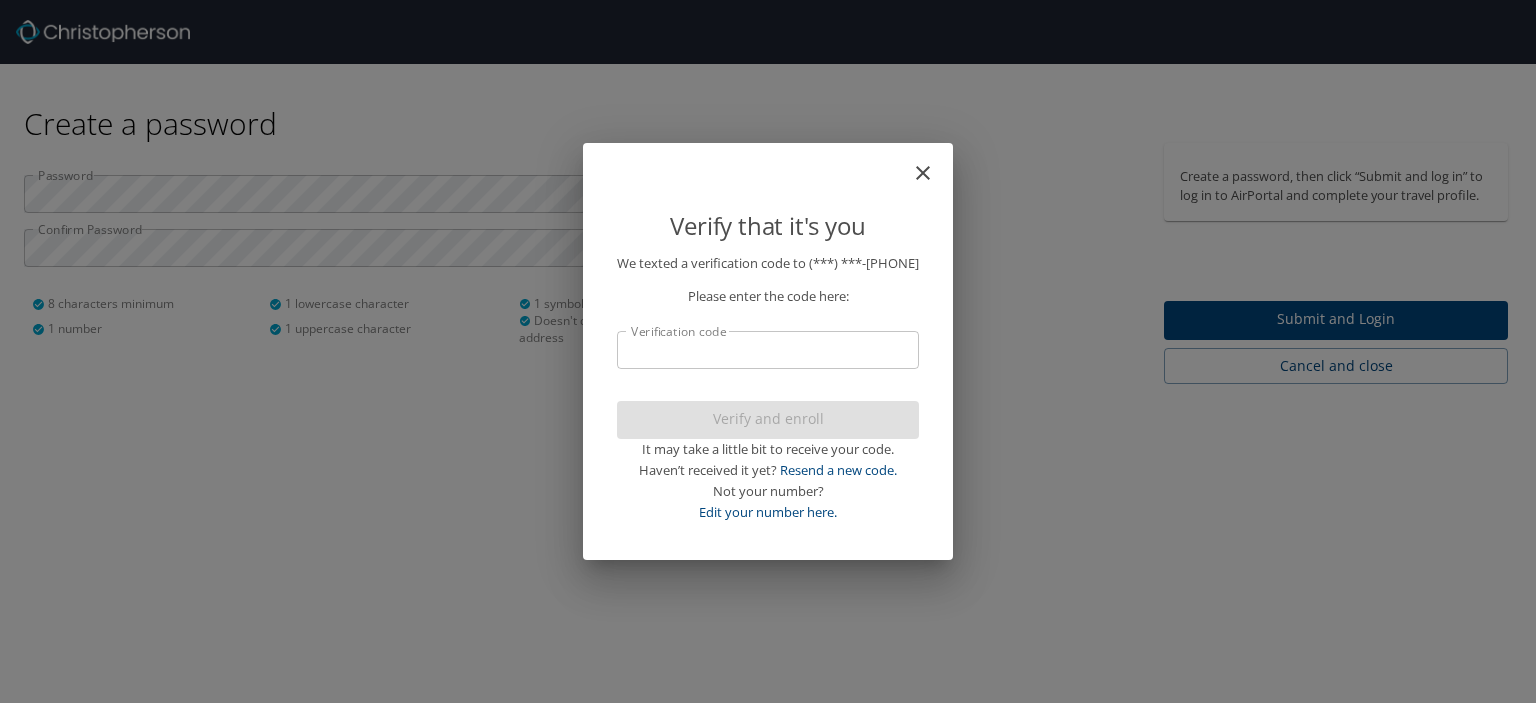 click on "Verification code" at bounding box center [768, 350] 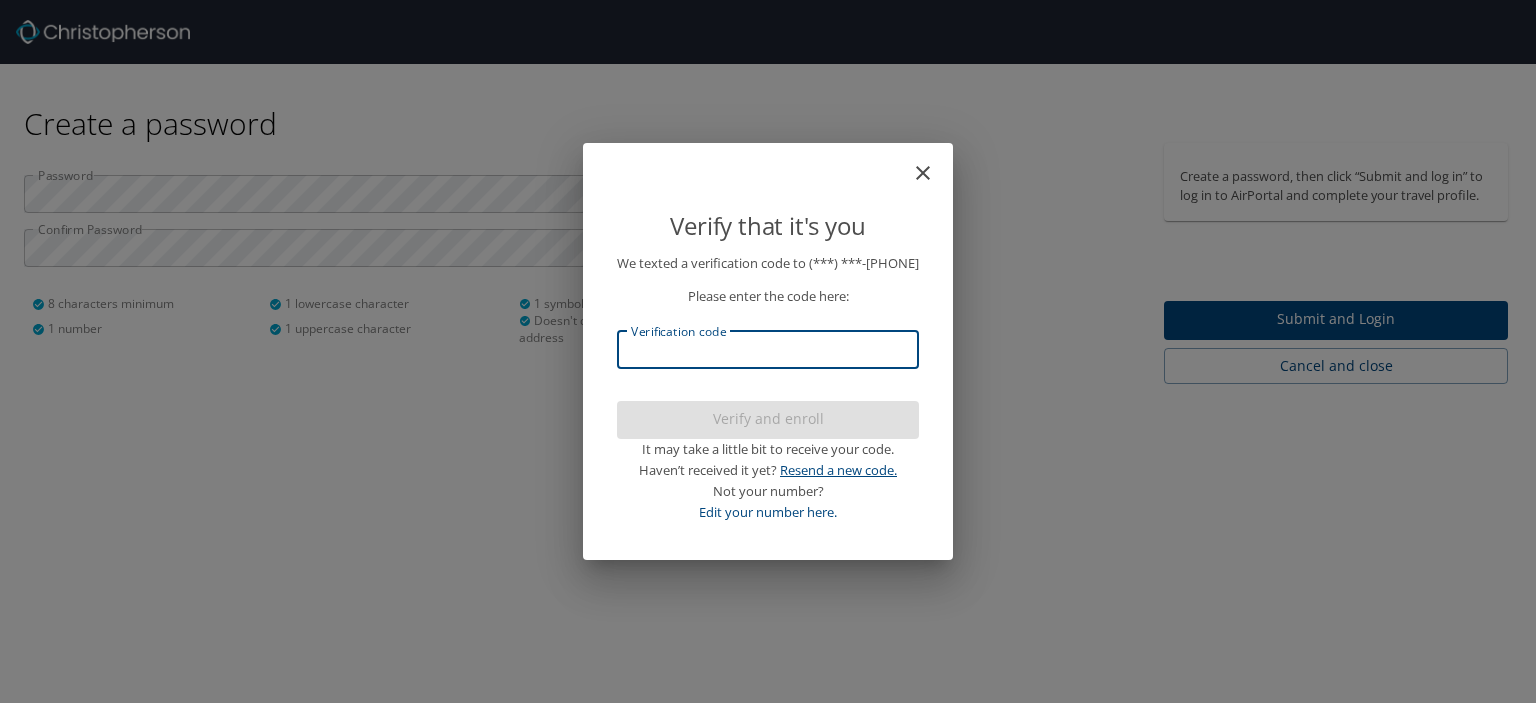 click on "Resend a new code." at bounding box center [838, 470] 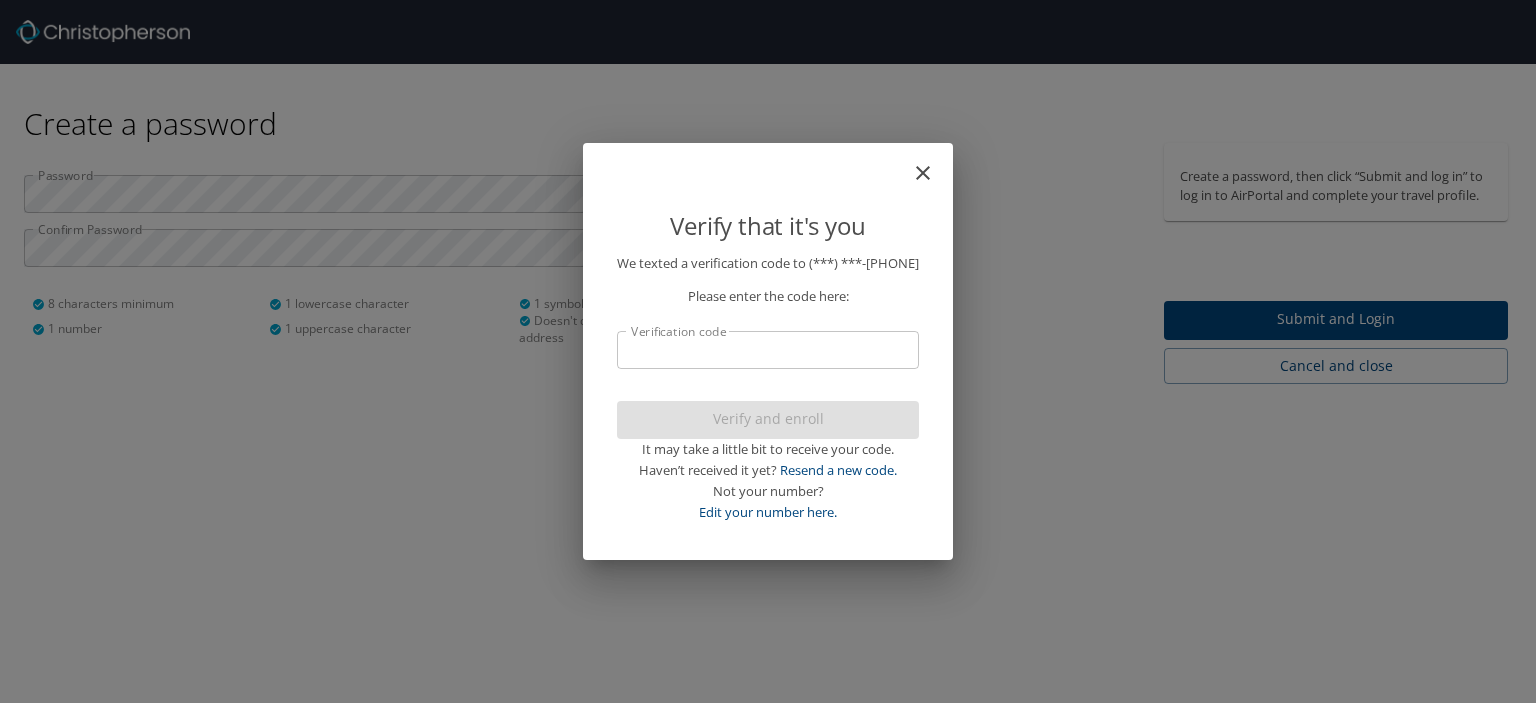 click on "Verification code" at bounding box center [768, 350] 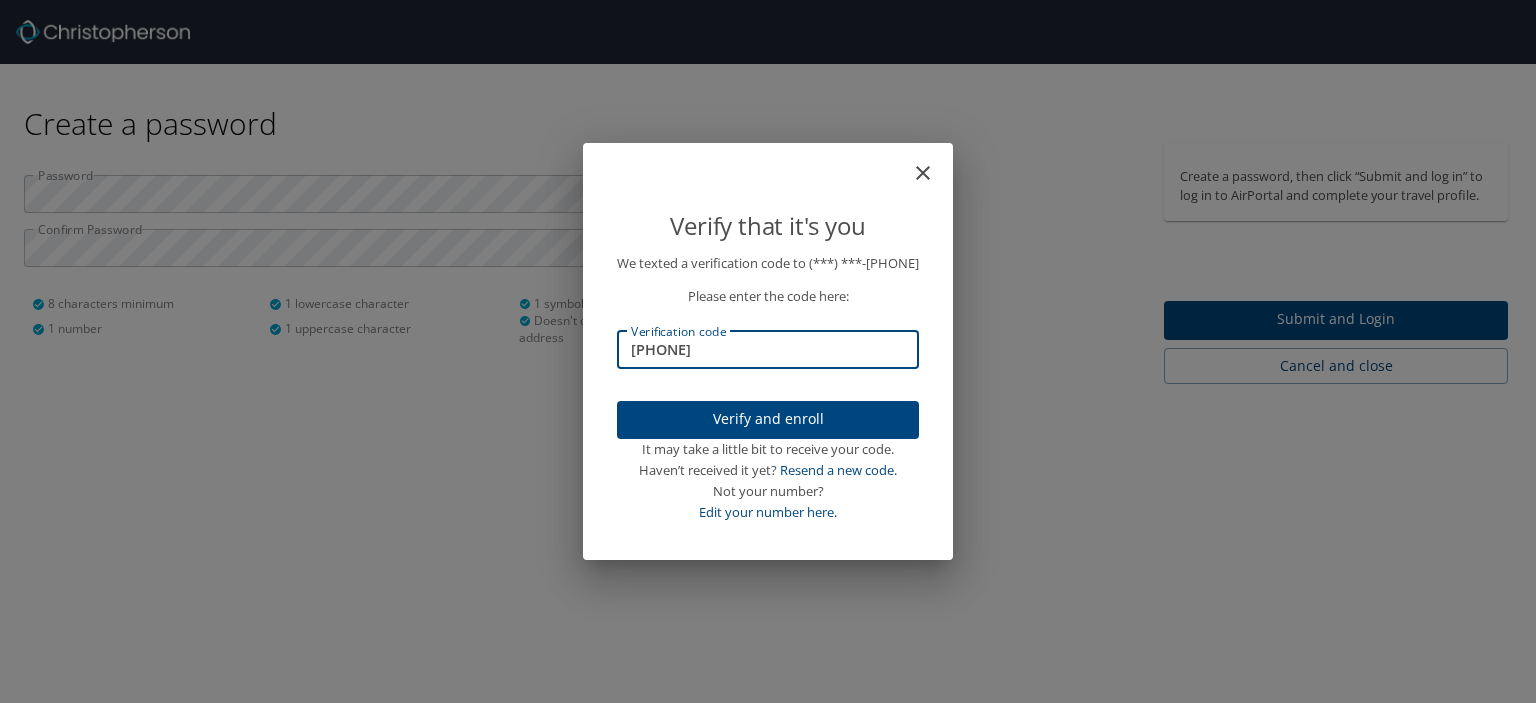 type on "[PHONE]" 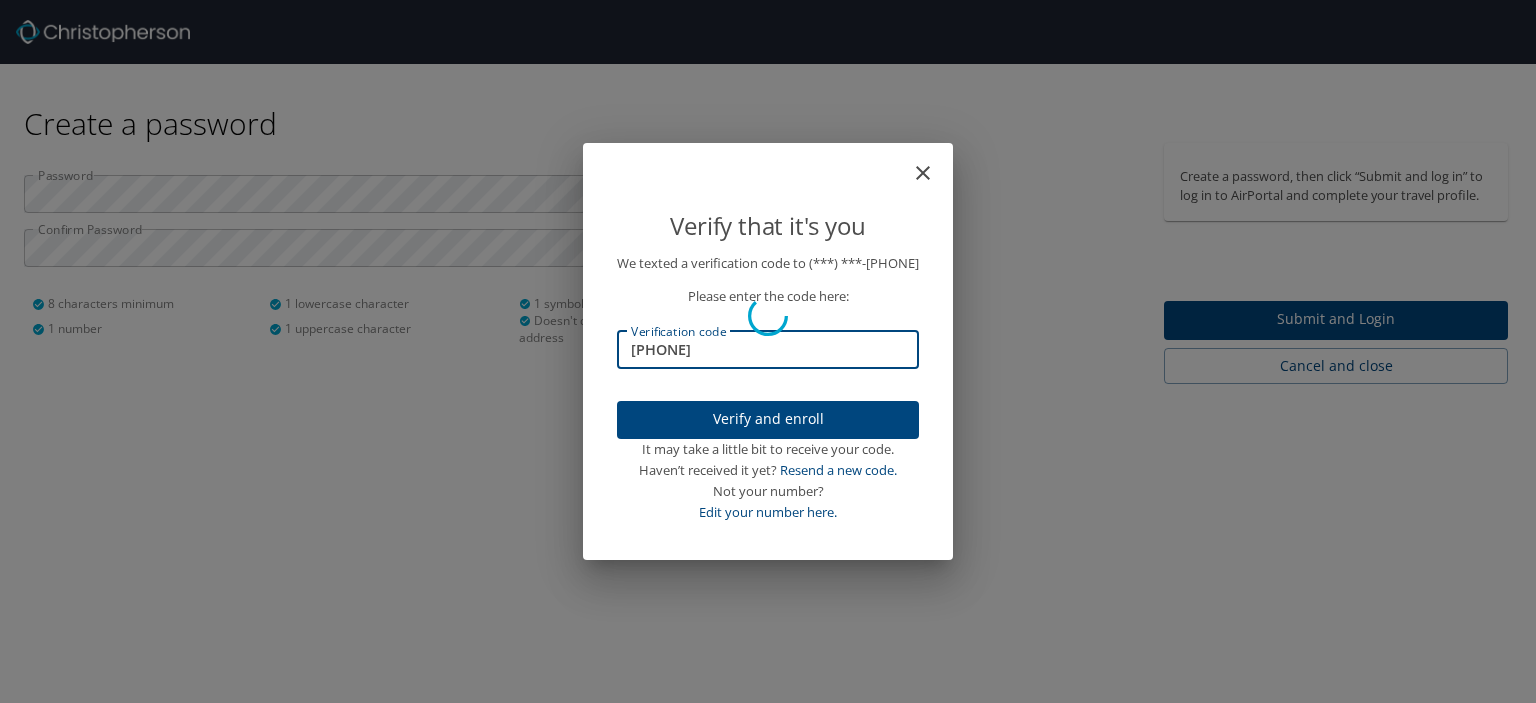 type 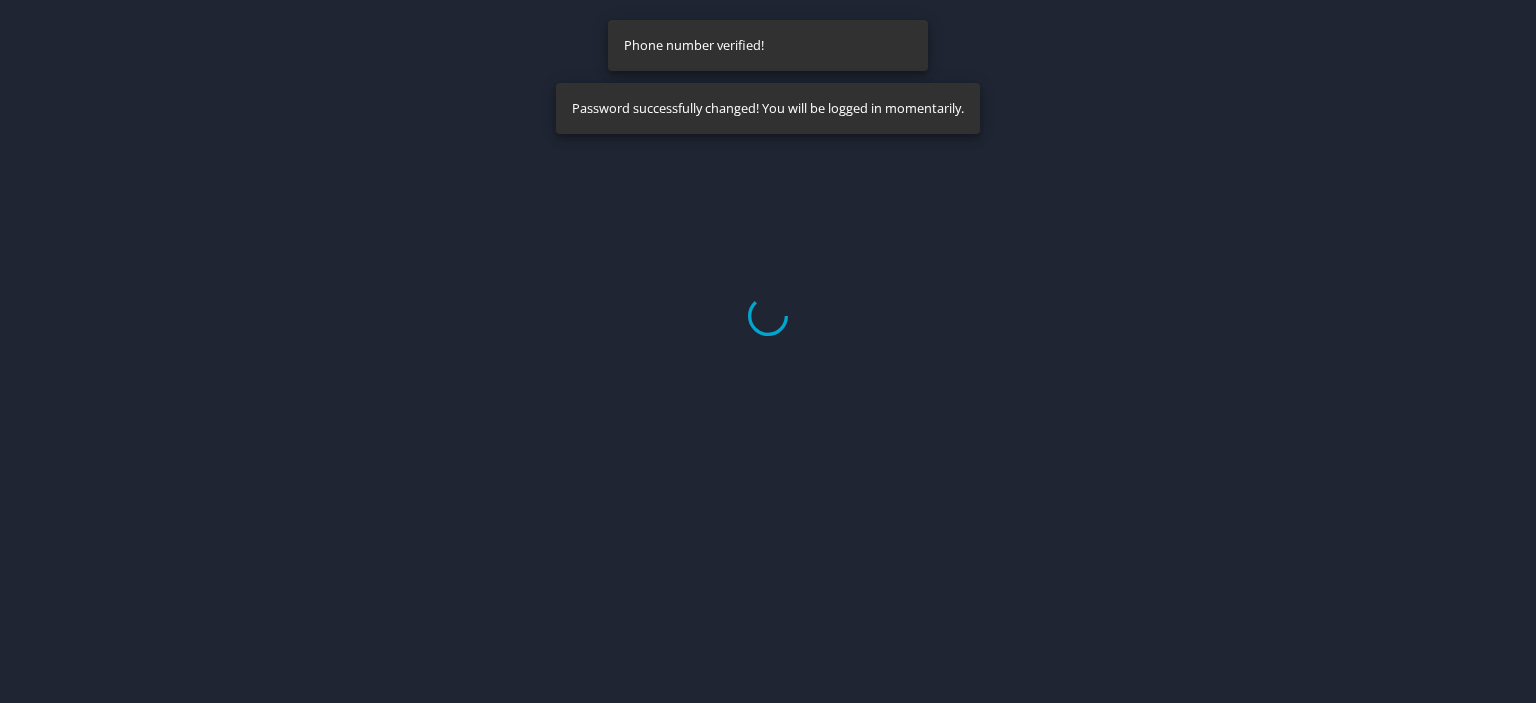 select on "US" 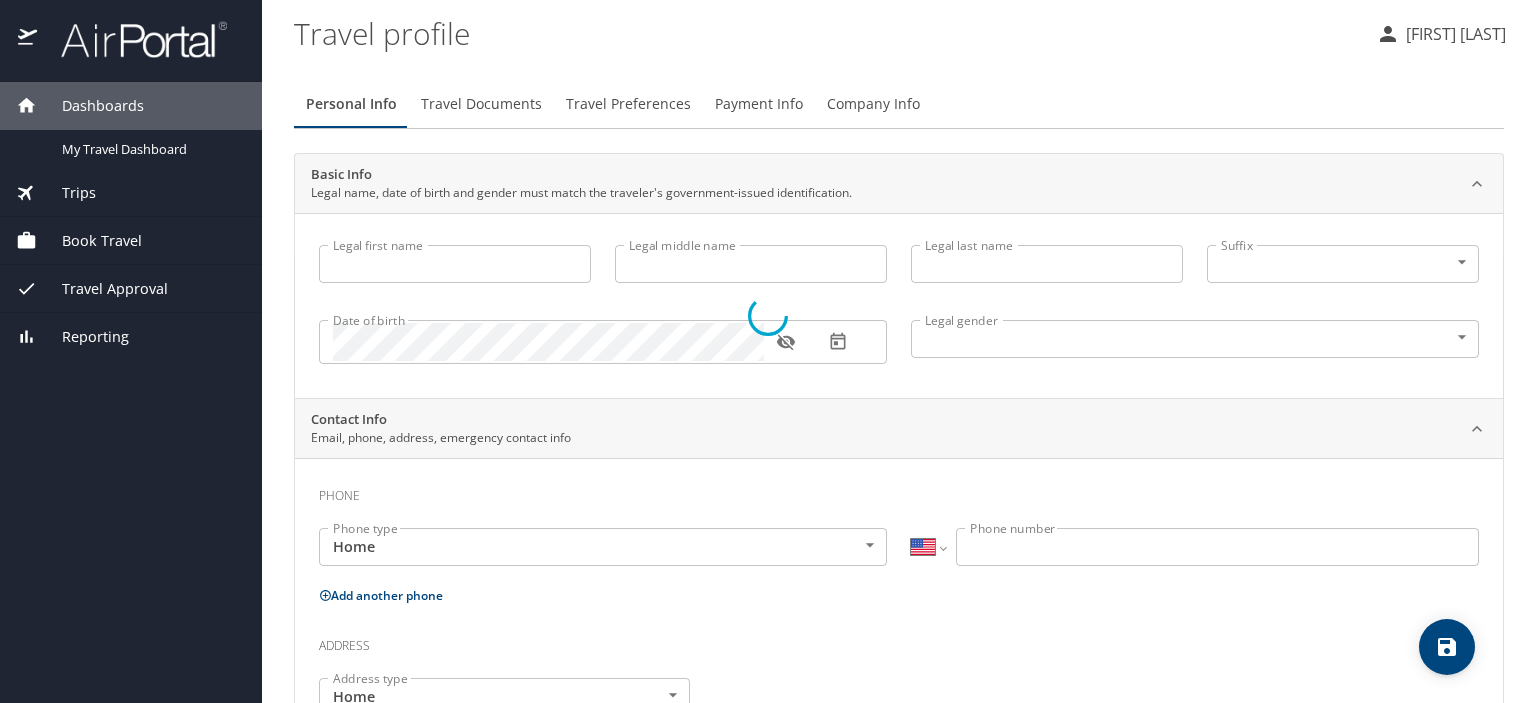 type on "[FIRST]" 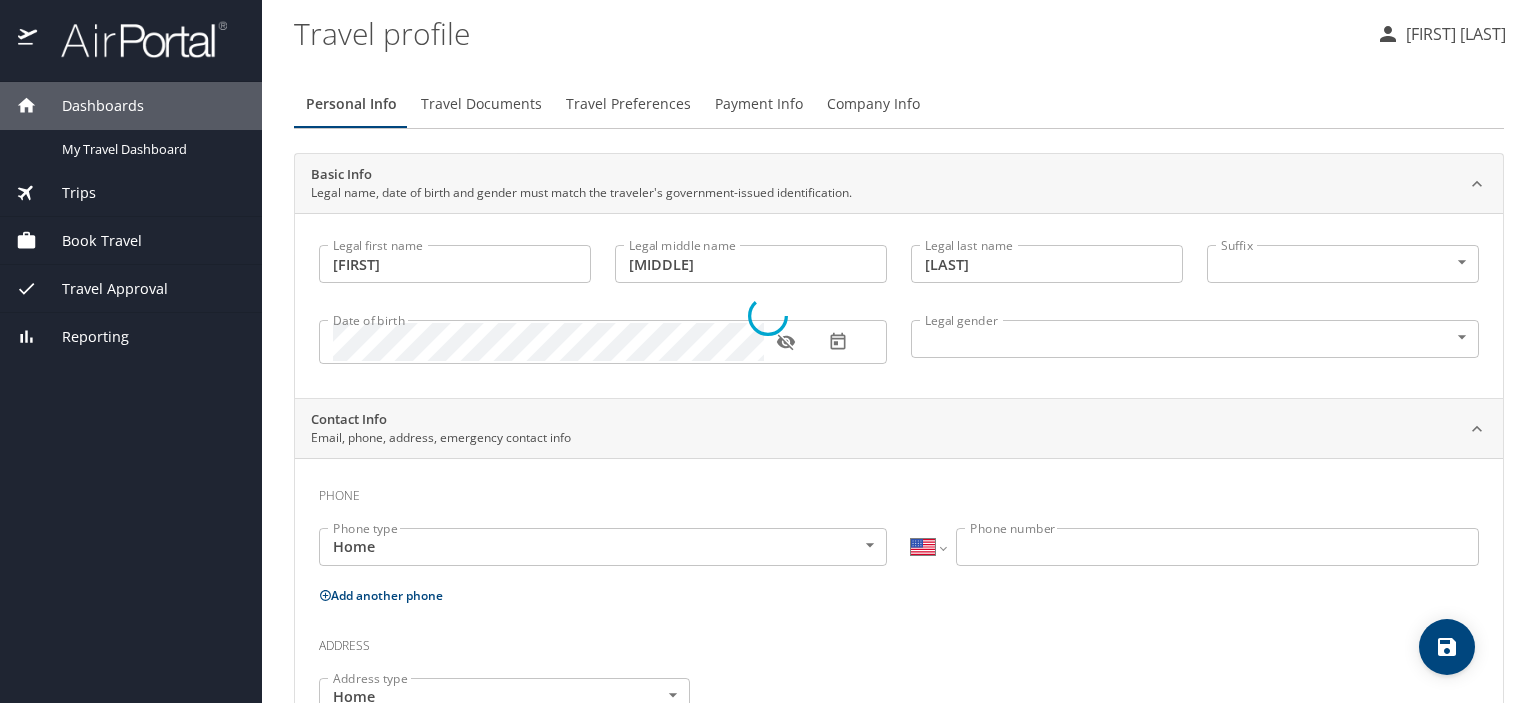 select on "US" 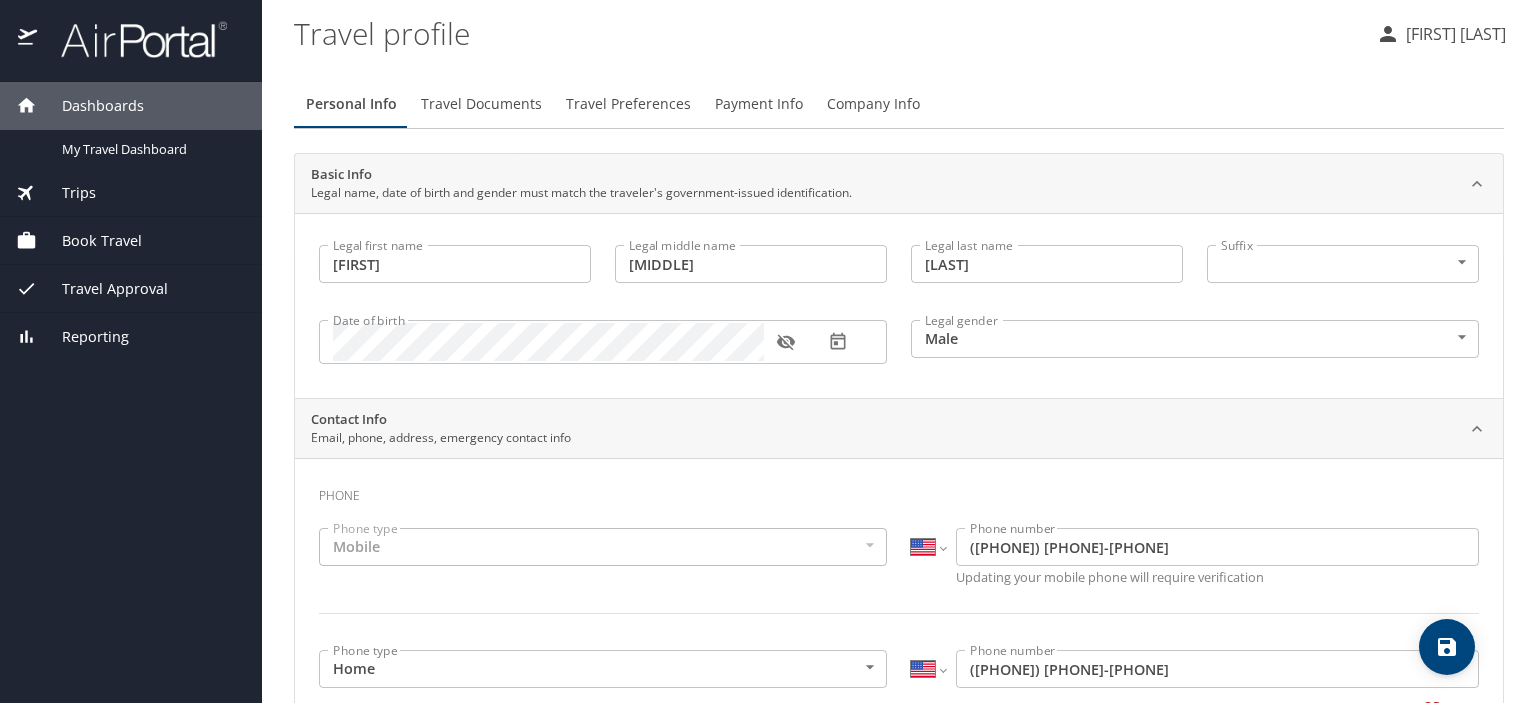 click on "Travel profile [FIRST] [LAST] Personal Info Travel Documents Travel Preferences Payment Info Company Info Basic Info Legal name, date of birth and gender must match the traveler's government-issued identification.   Legal first name [FIRST] Legal first name   Legal middle name [MIDDLE] Legal middle name   Legal last name [LAST] Legal last name   Suffix ​ NotApplicable Suffix   Date of birth Date of birth   Legal gender Male Male Legal gender Contact Info Email, phone, address, emergency contact info Phone   Phone type Mobile Mobile Phone type   International Afghanistan Åland Islands Albania Algeria American Samoa Andorra Angola Anguilla Antigua and Barbuda Argentina Armenia Aruba Ascension Island Australia Austria Azerbaijan Bahamas Bahrain" at bounding box center (768, 351) 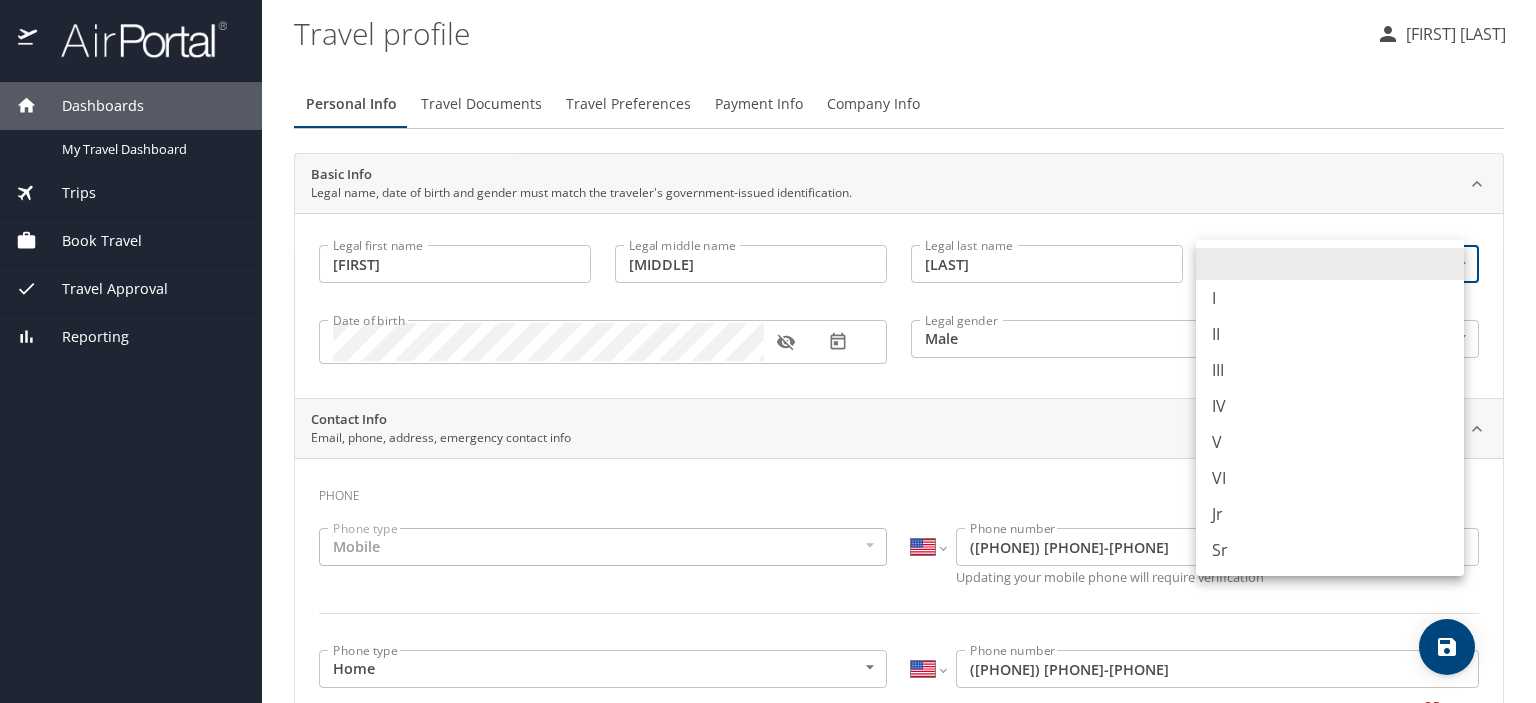 click on "Jr" at bounding box center (1330, 514) 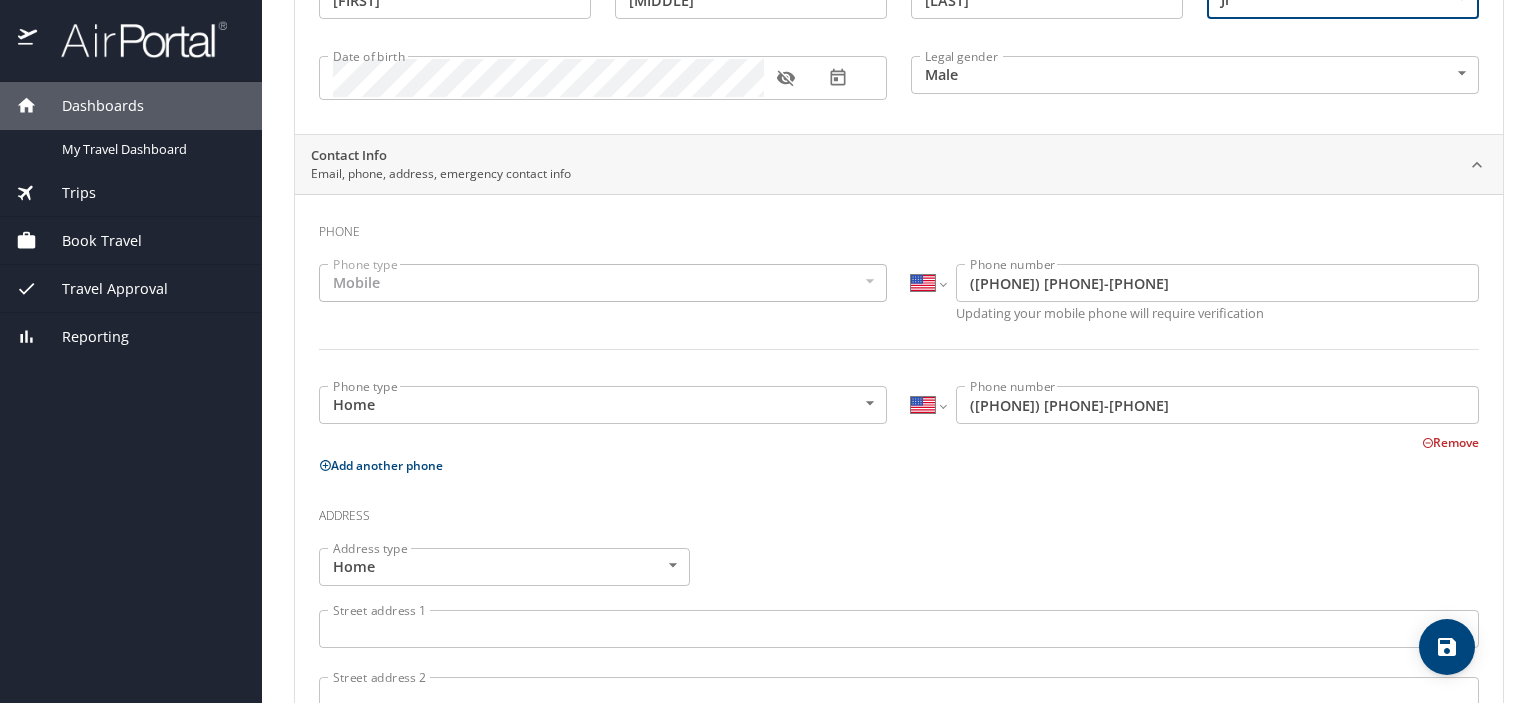 scroll, scrollTop: 278, scrollLeft: 0, axis: vertical 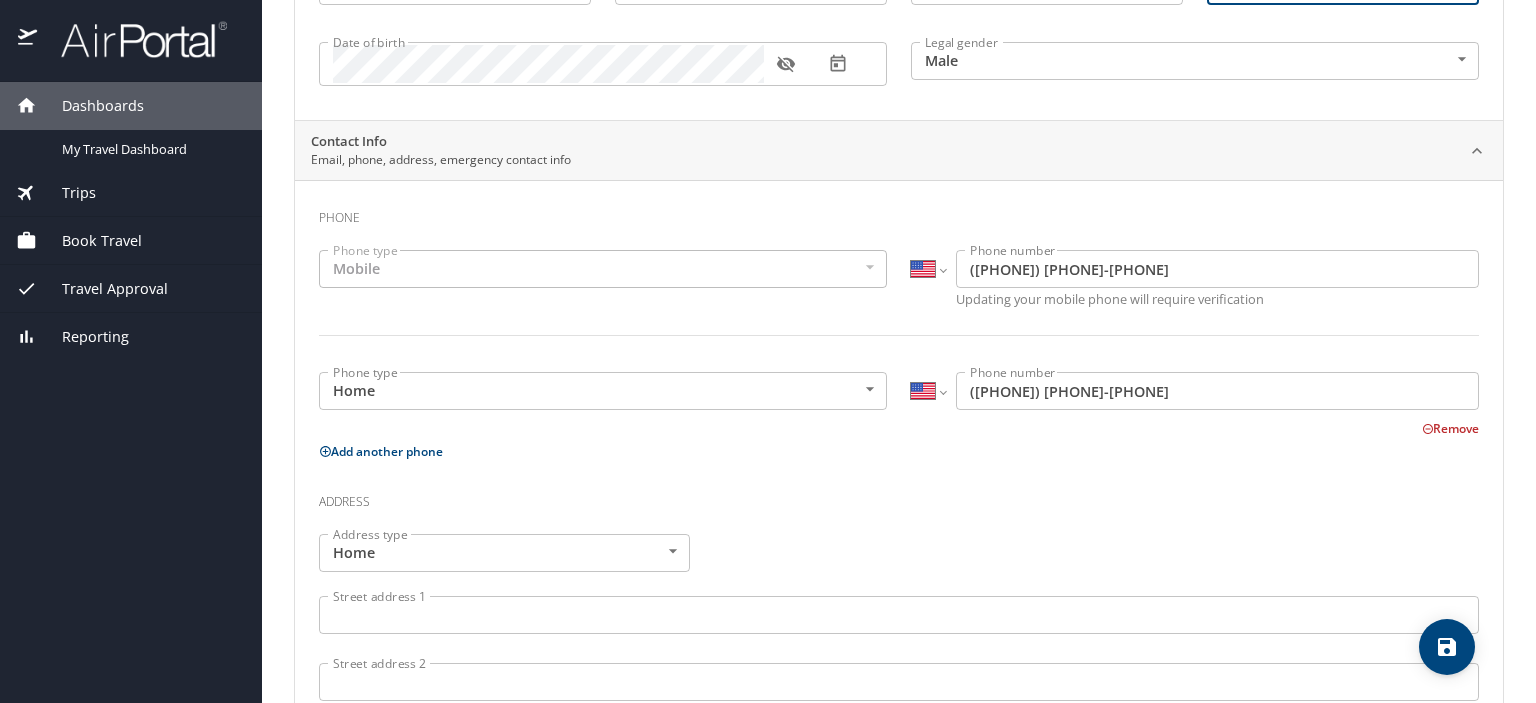 click on "Travel profile [FIRST] [LAST] Personal Info Travel Documents Travel Preferences Payment Info Company Info Basic Info Legal name, date of birth and gender must match the traveler's government-issued identification.   Legal first name [FIRST] Legal first name   Legal middle name [MIDDLE] Legal middle name   Legal last name [LAST] Legal last name   Suffix [SUFFIX] [SUFFIX] Suffix   Date of birth Date of birth   Legal gender Male Male Legal gender Contact Info Email, phone, address, emergency contact info Phone   Phone type Mobile Mobile Phone type   International Afghanistan Åland Islands Albania Algeria American Samoa Andorra Angola Anguilla Antigua and Barbuda Argentina Armenia Aruba Ascension Island Australia Austria Azerbaijan Bahamas Bahrain Bangladesh" at bounding box center [768, 351] 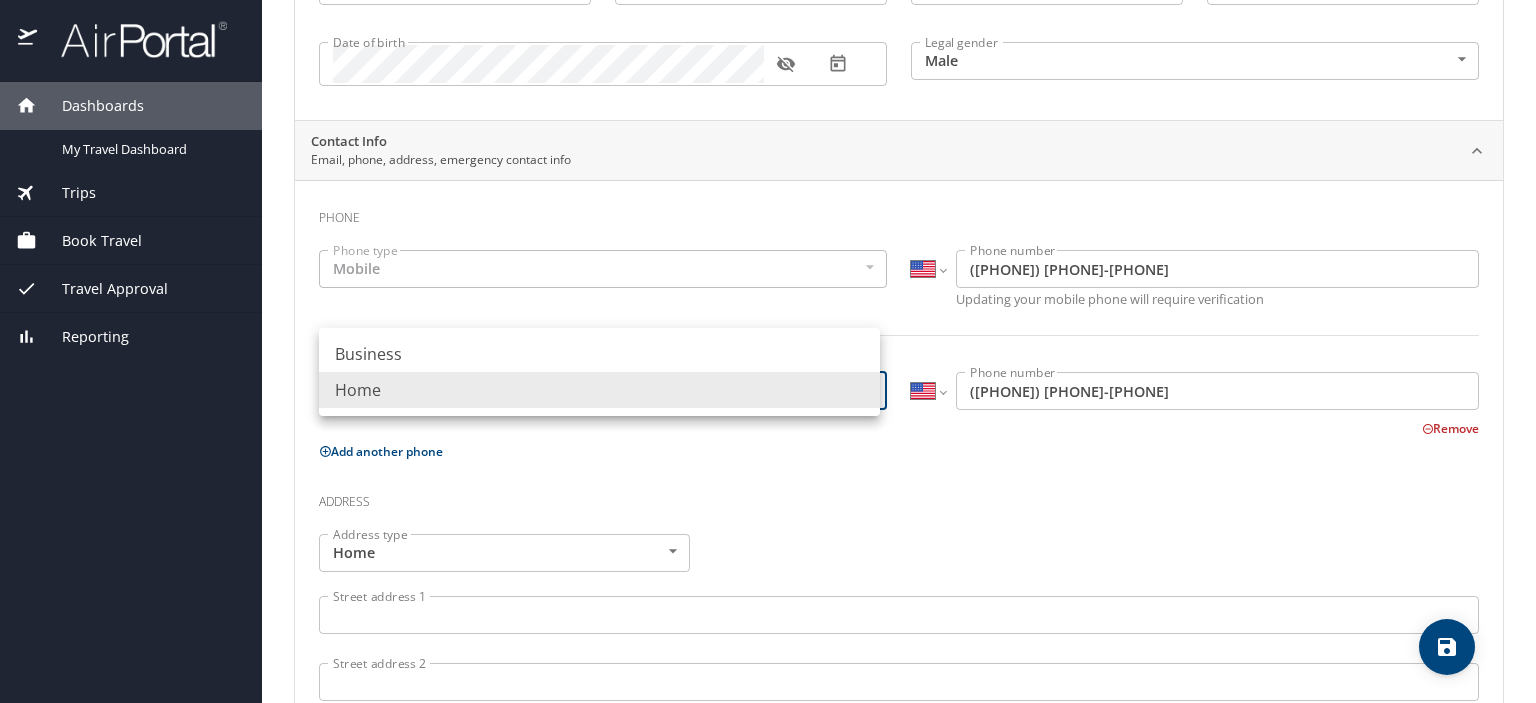 click at bounding box center (768, 351) 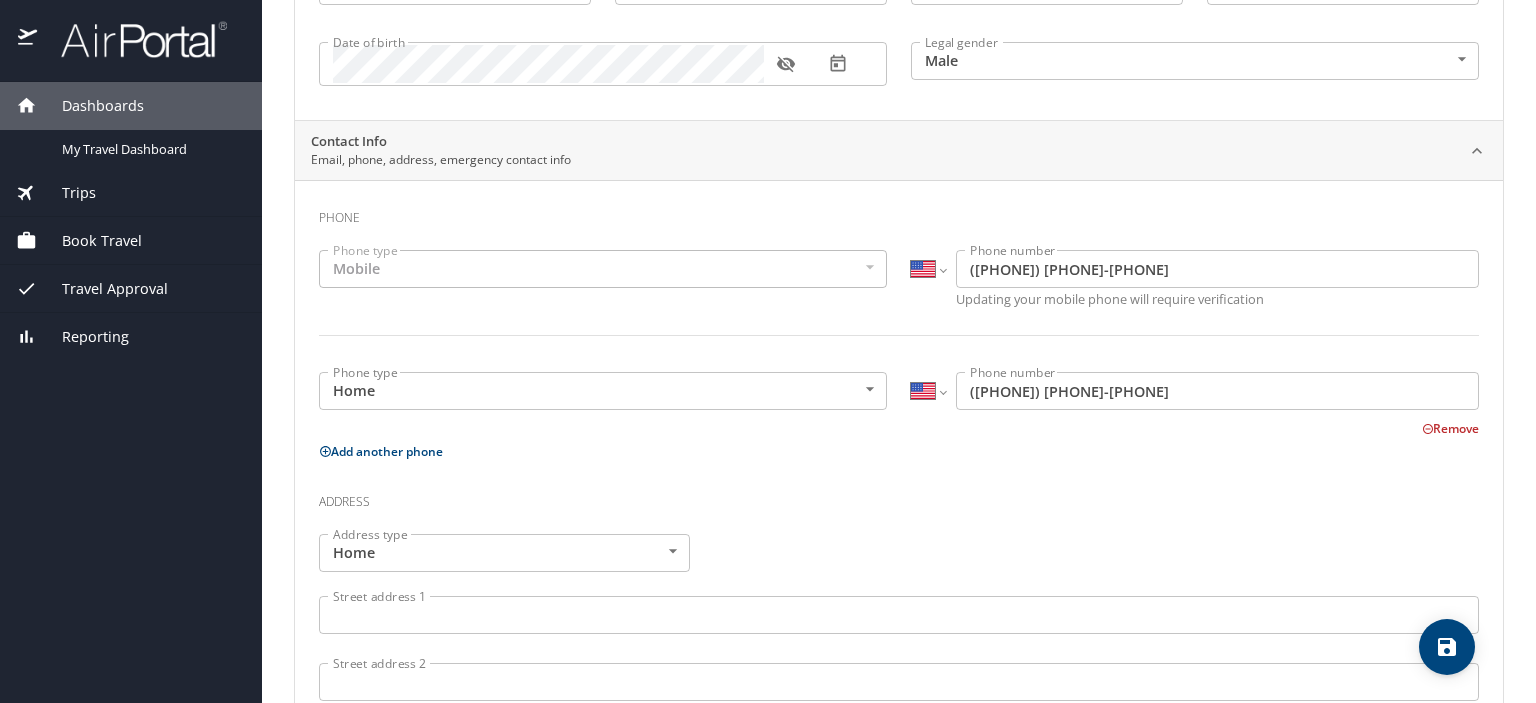 click on "Mobile" at bounding box center (603, 269) 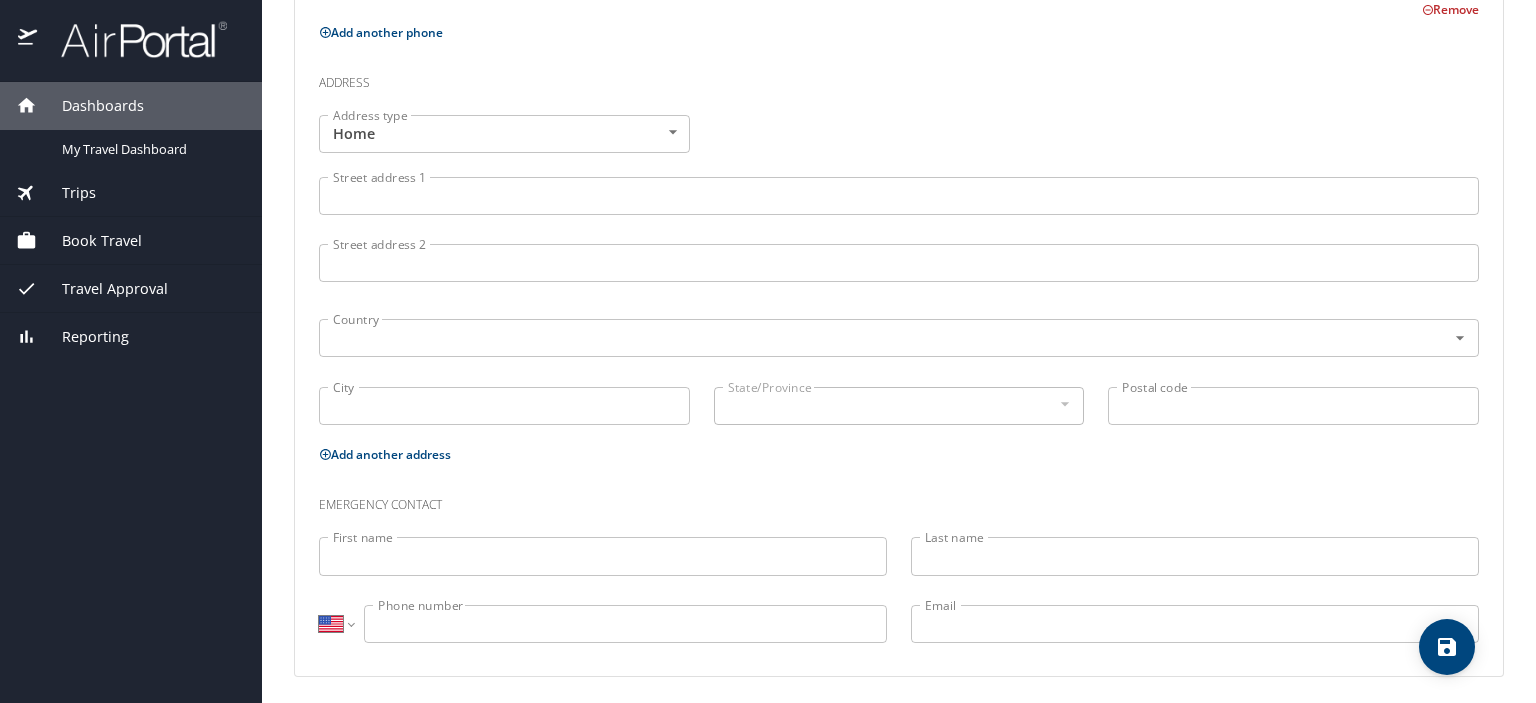 scroll, scrollTop: 700, scrollLeft: 0, axis: vertical 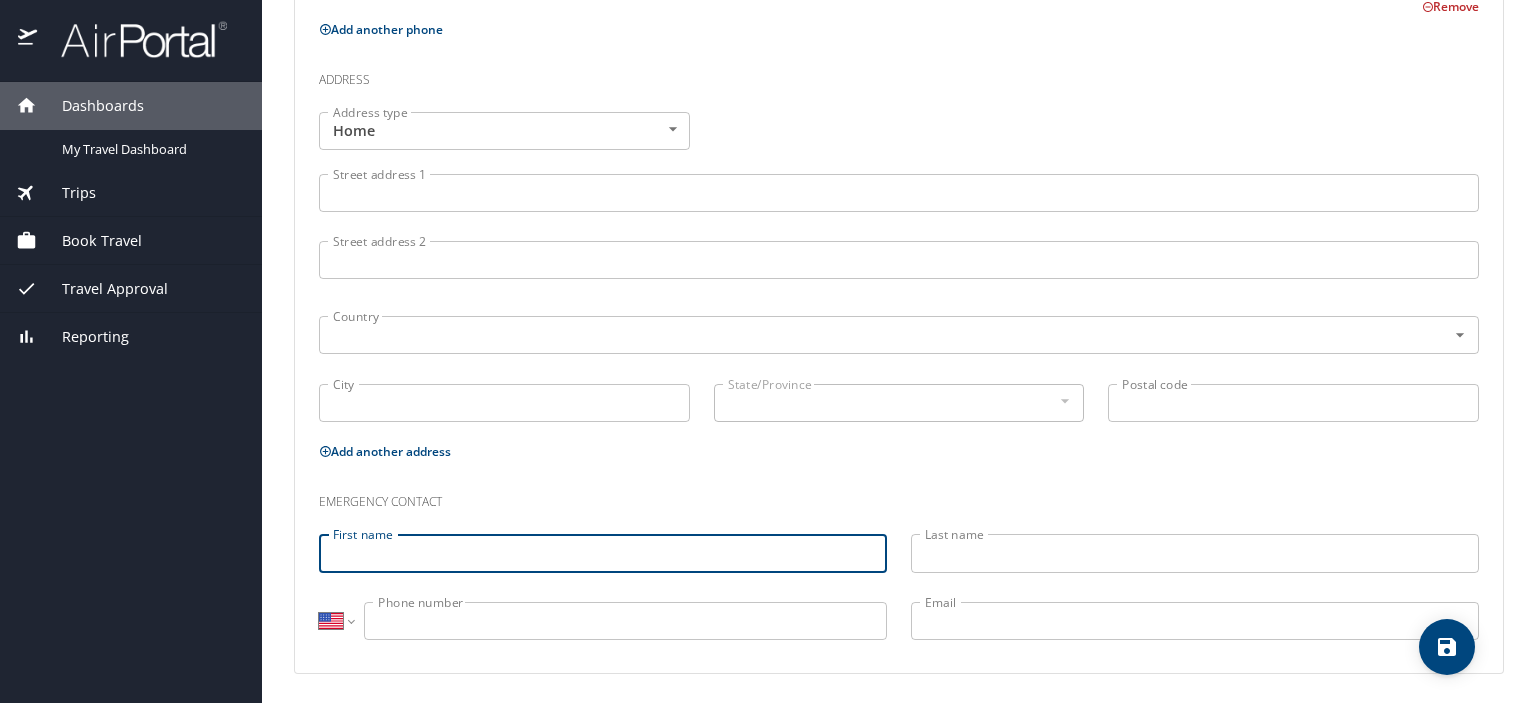 click on "First name" at bounding box center (603, 553) 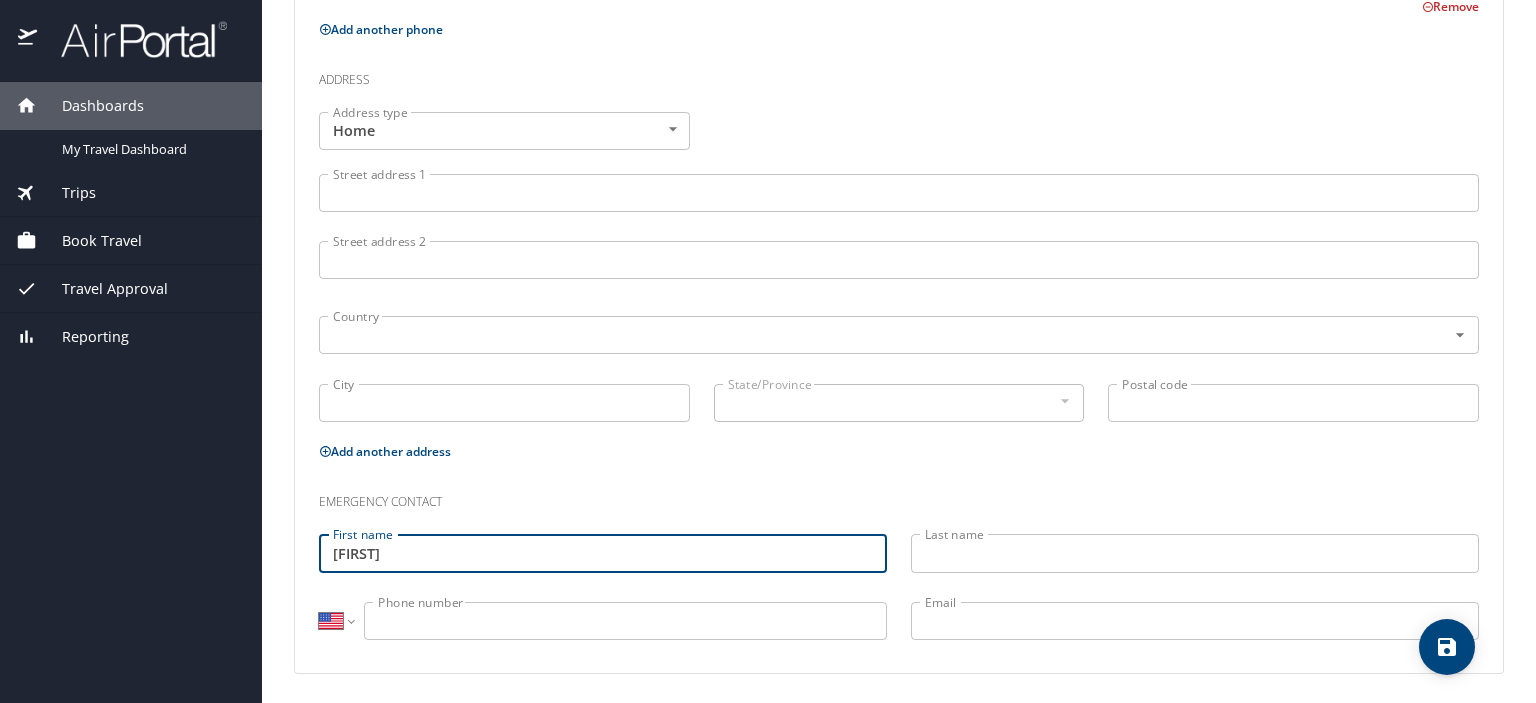 type on "[FIRST]" 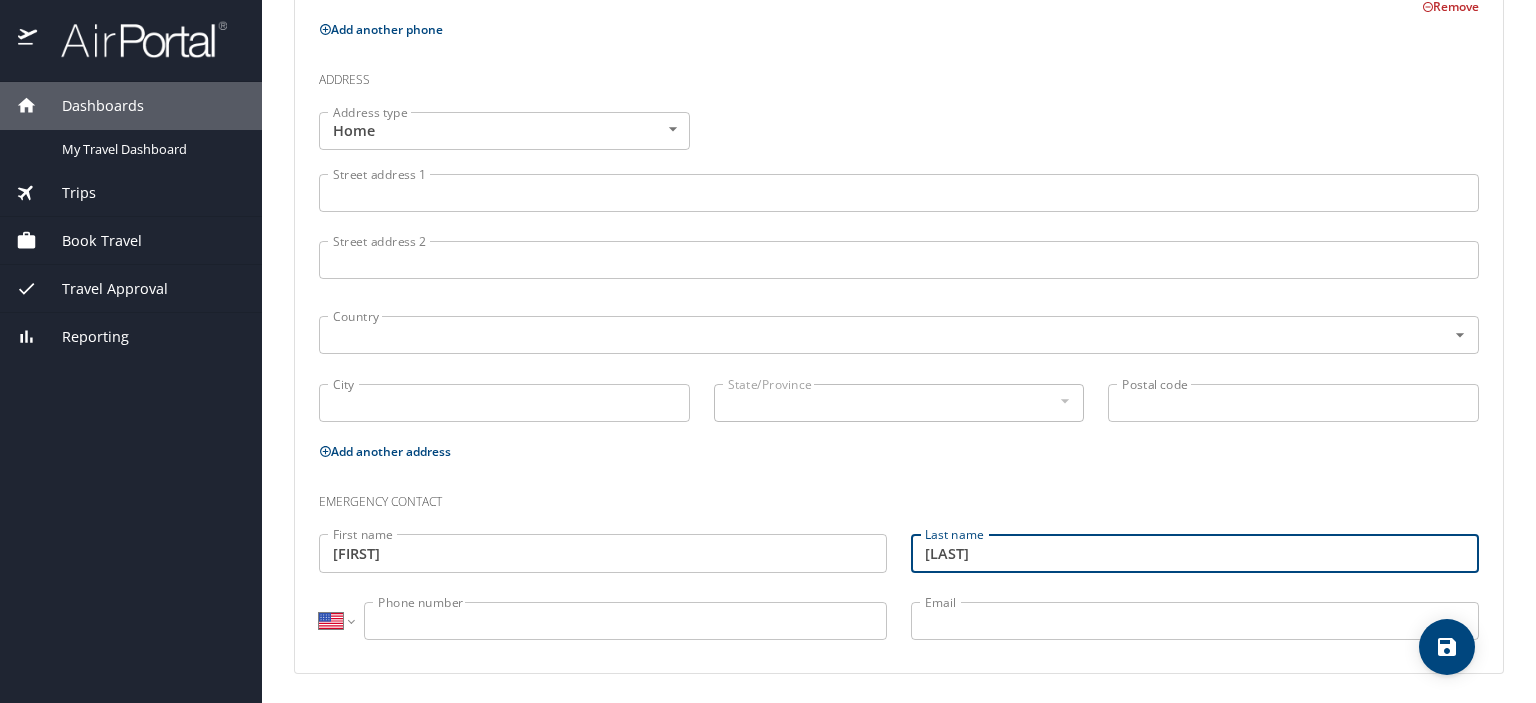 type on "[LAST]" 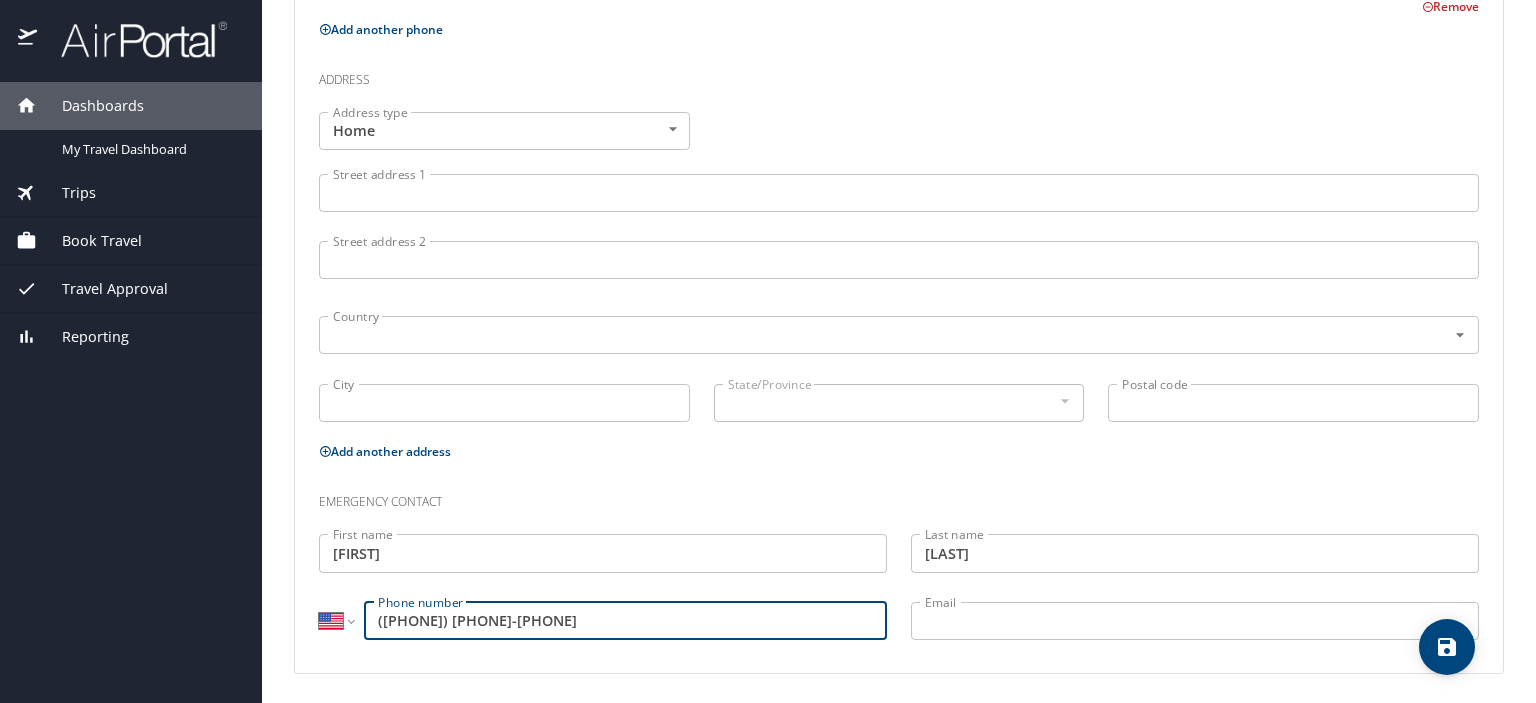 type on "([PHONE]) [PHONE]-[PHONE]" 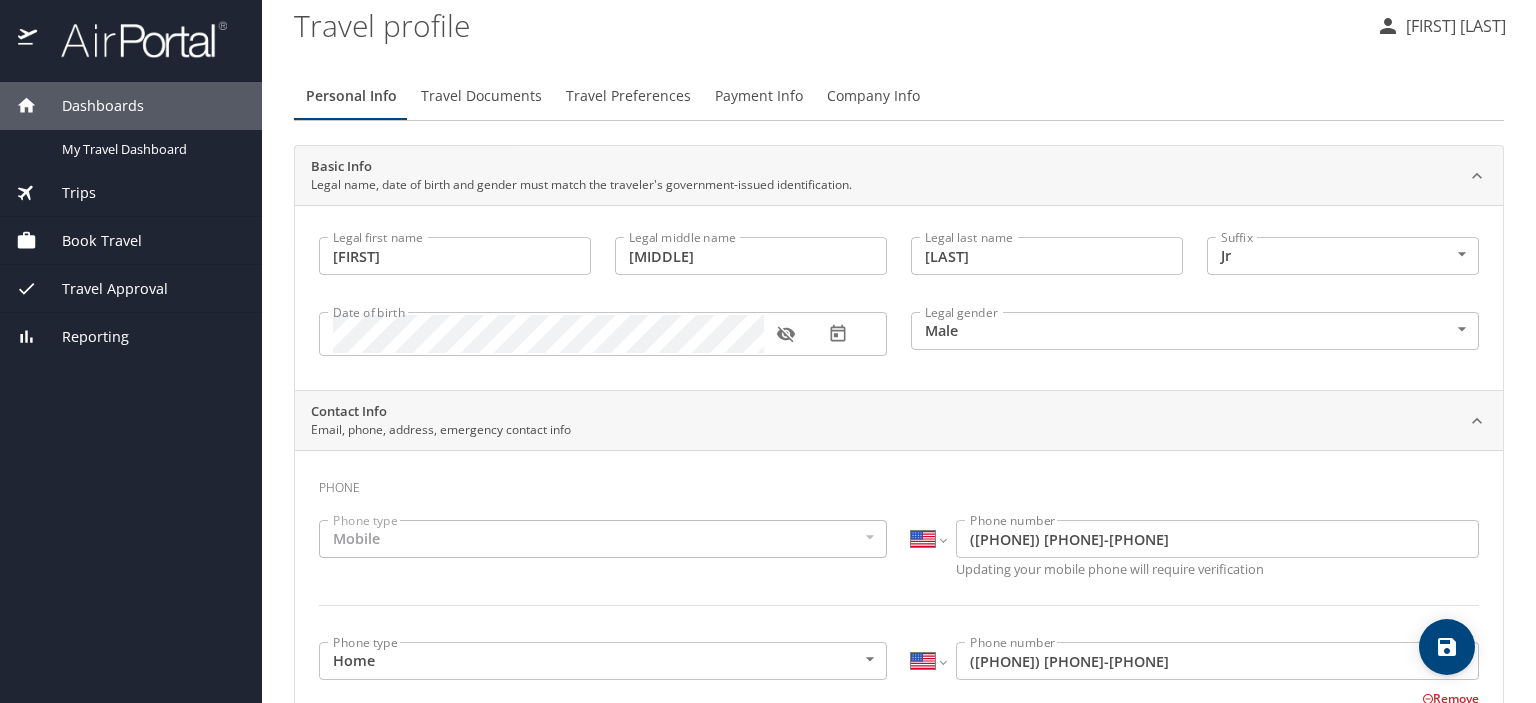 scroll, scrollTop: 0, scrollLeft: 0, axis: both 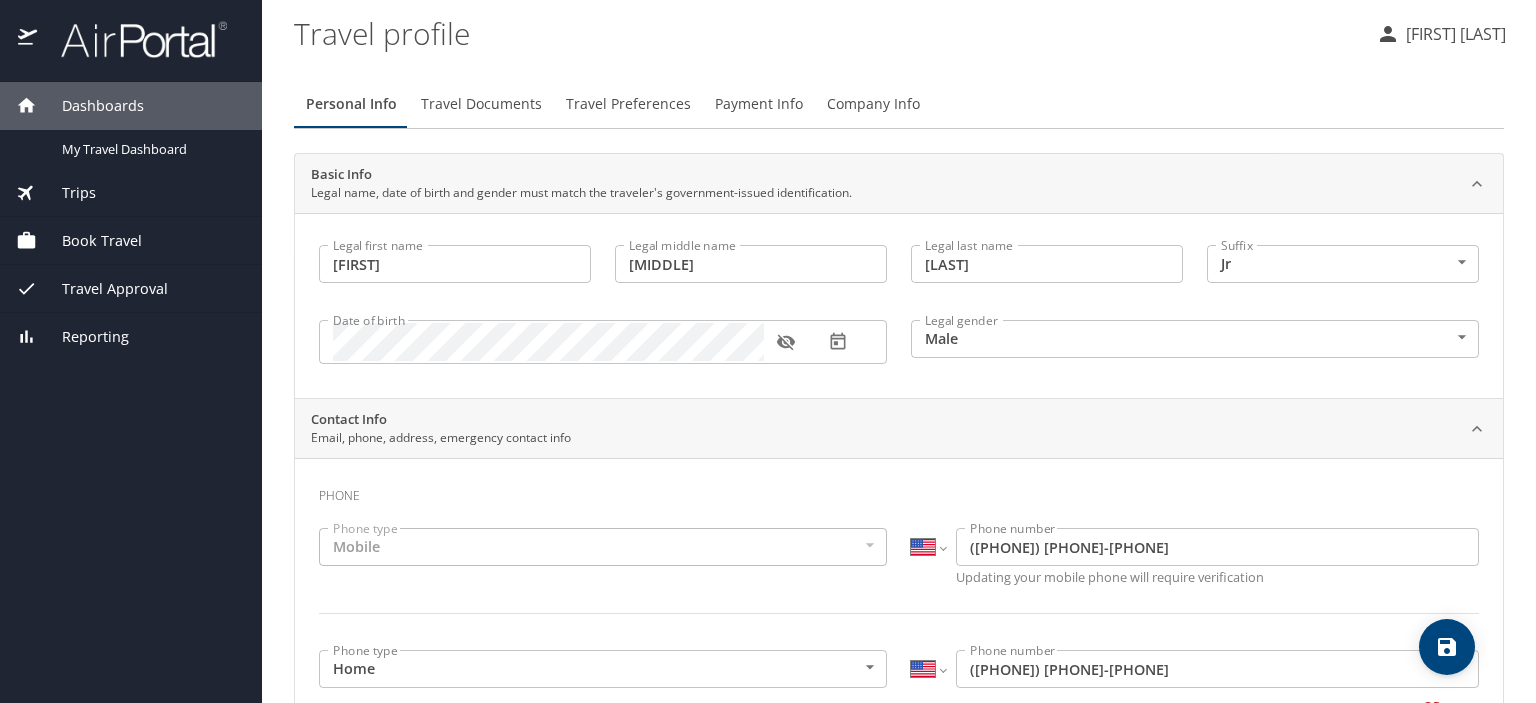 type on "[FIRST].[LAST]@example.com" 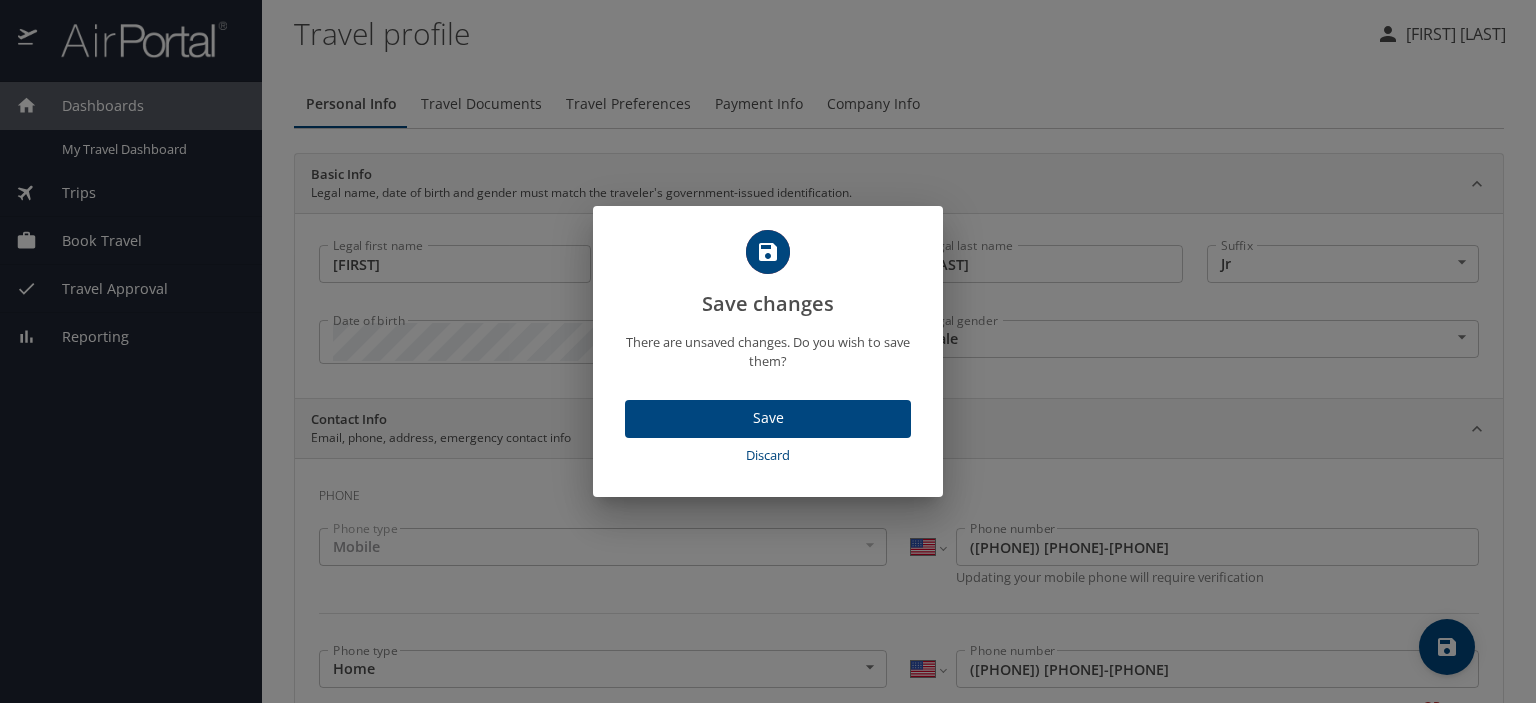 click on "Save" at bounding box center (768, 418) 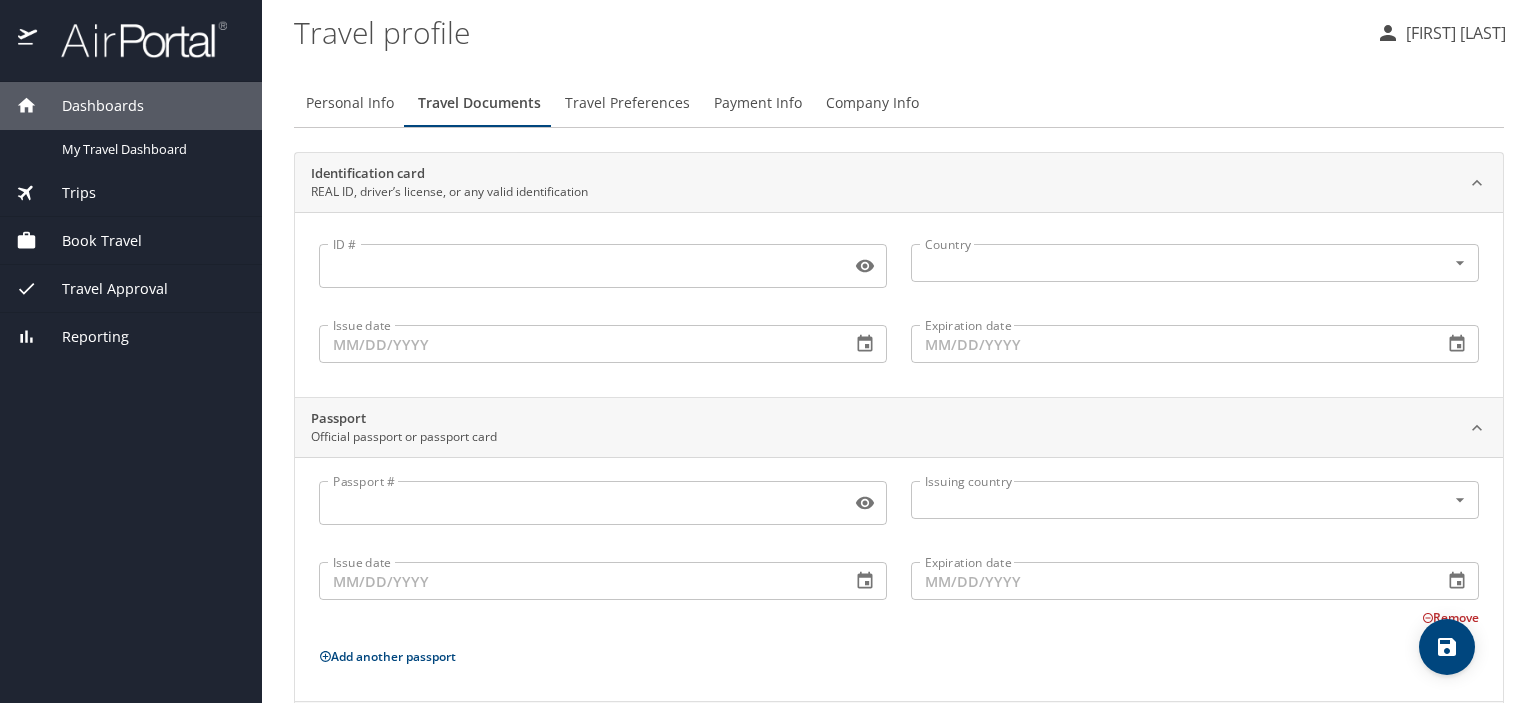 scroll, scrollTop: 0, scrollLeft: 0, axis: both 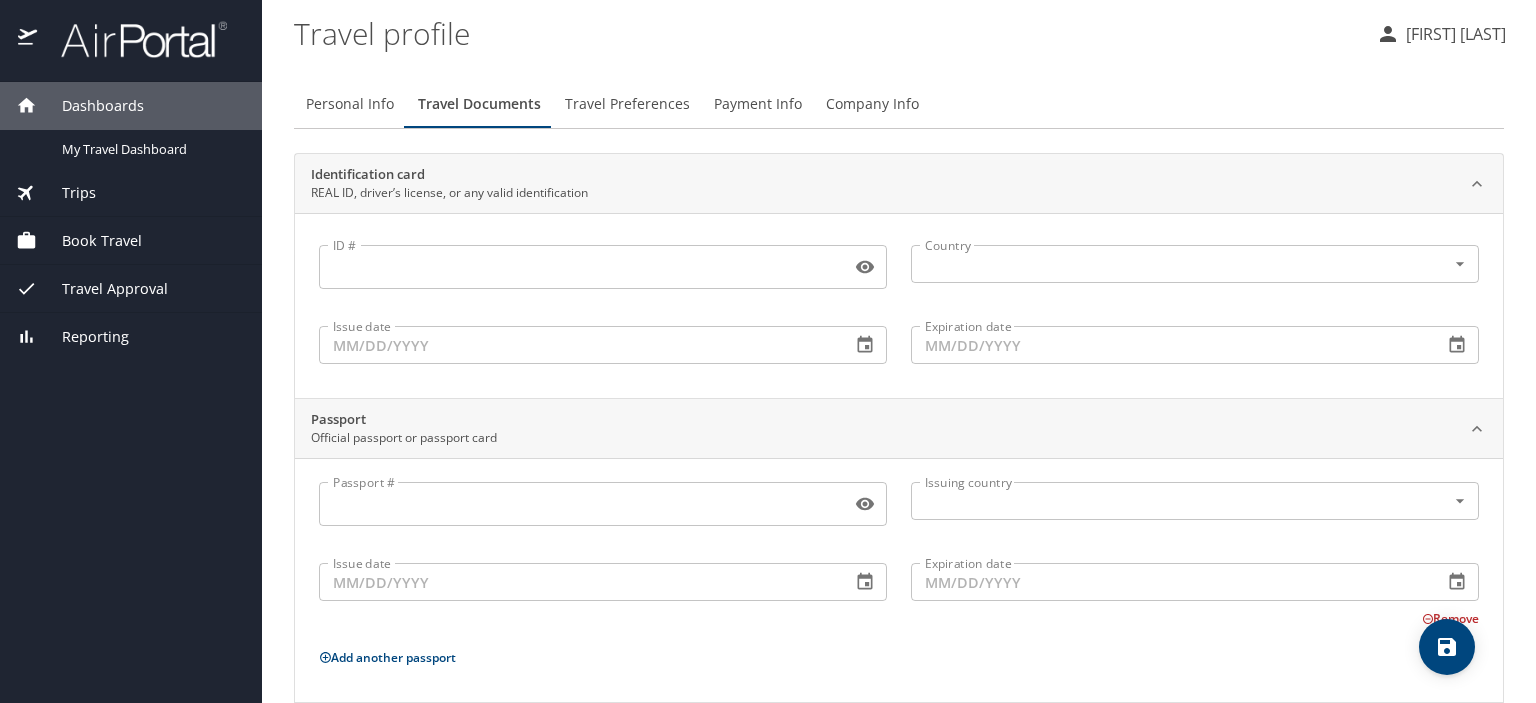 click on "Travel Preferences" at bounding box center (627, 104) 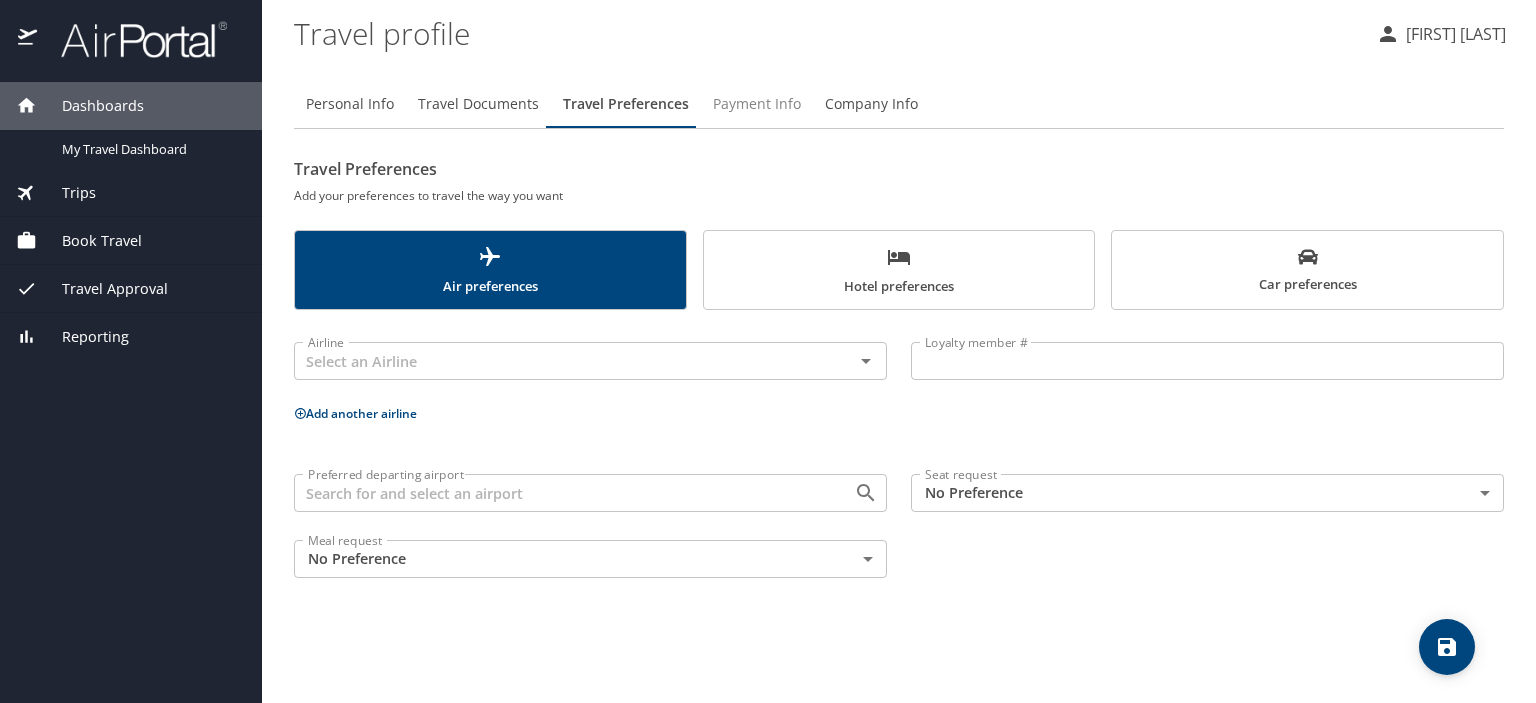 click on "Payment Info" at bounding box center [757, 104] 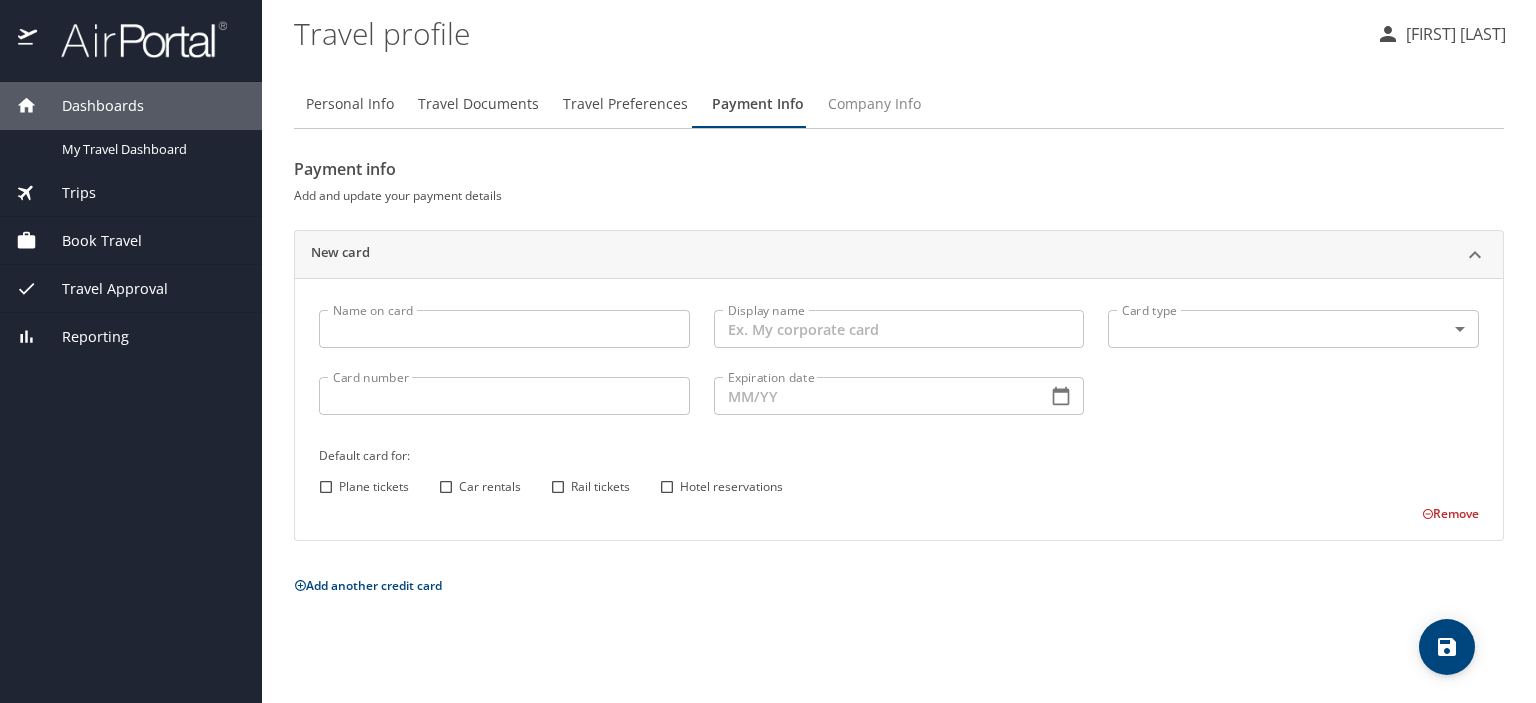 click on "Company Info" at bounding box center [874, 104] 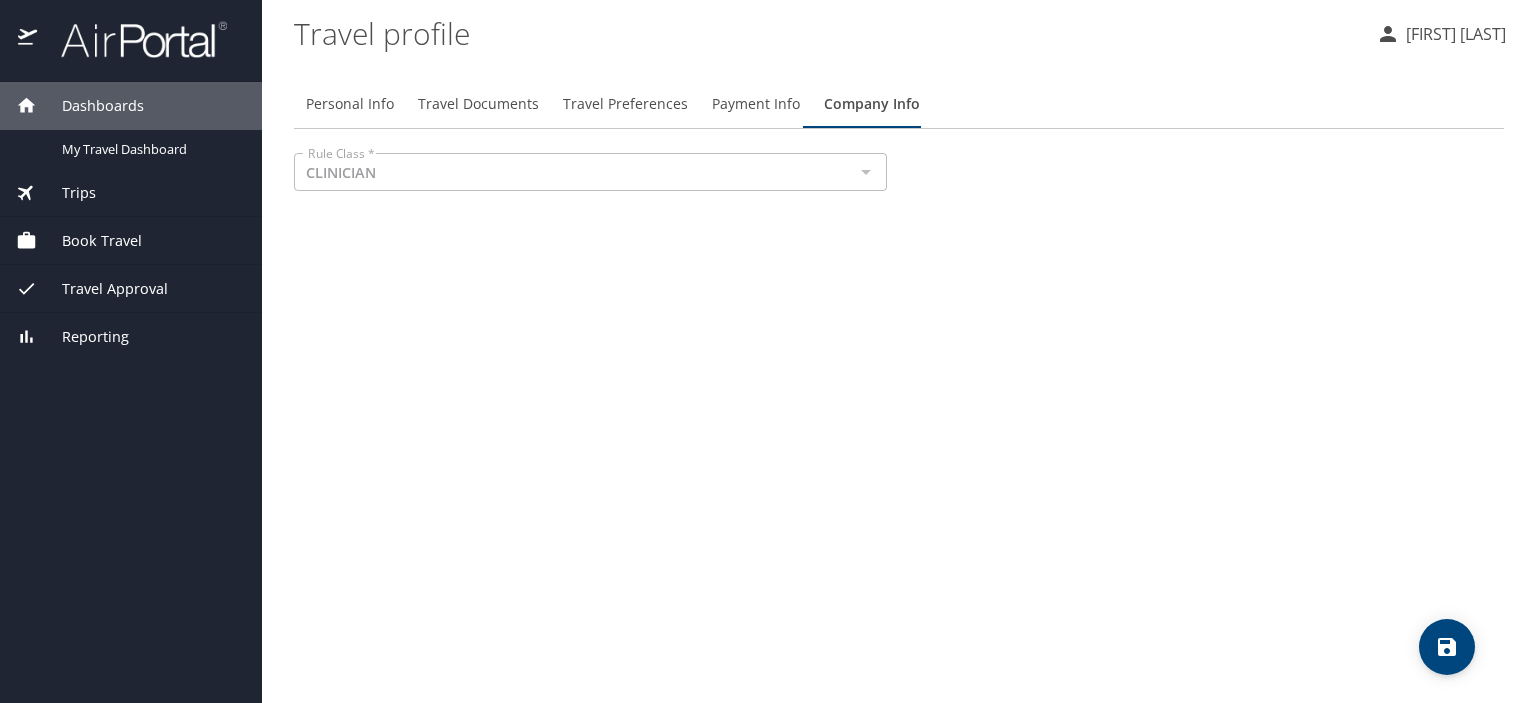 click at bounding box center [865, 172] 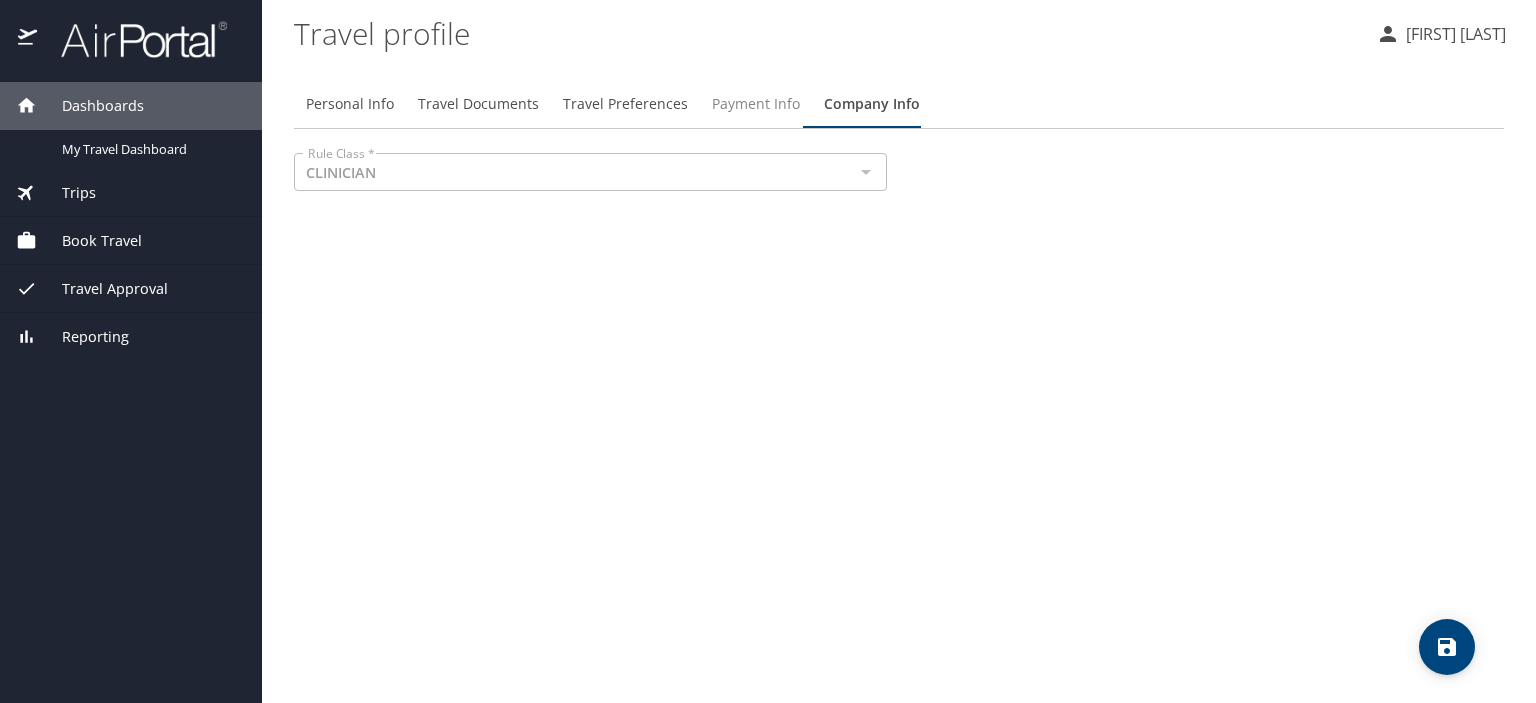 click on "Payment Info" at bounding box center [756, 104] 